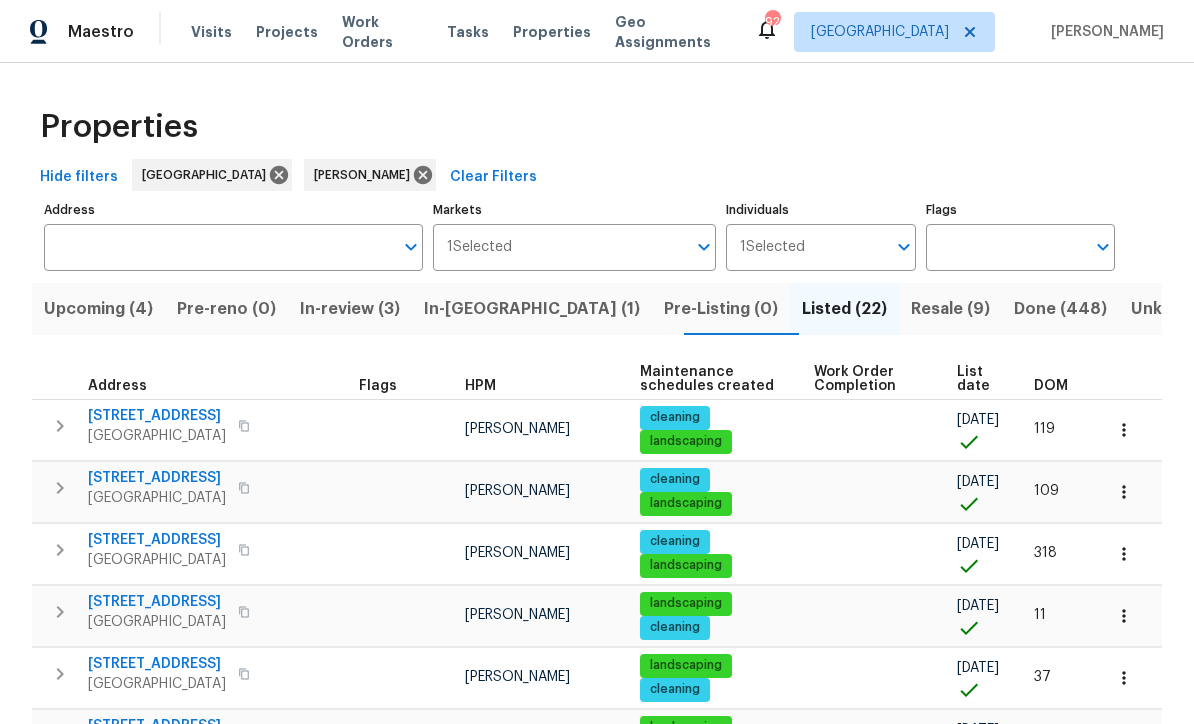 scroll, scrollTop: 0, scrollLeft: 0, axis: both 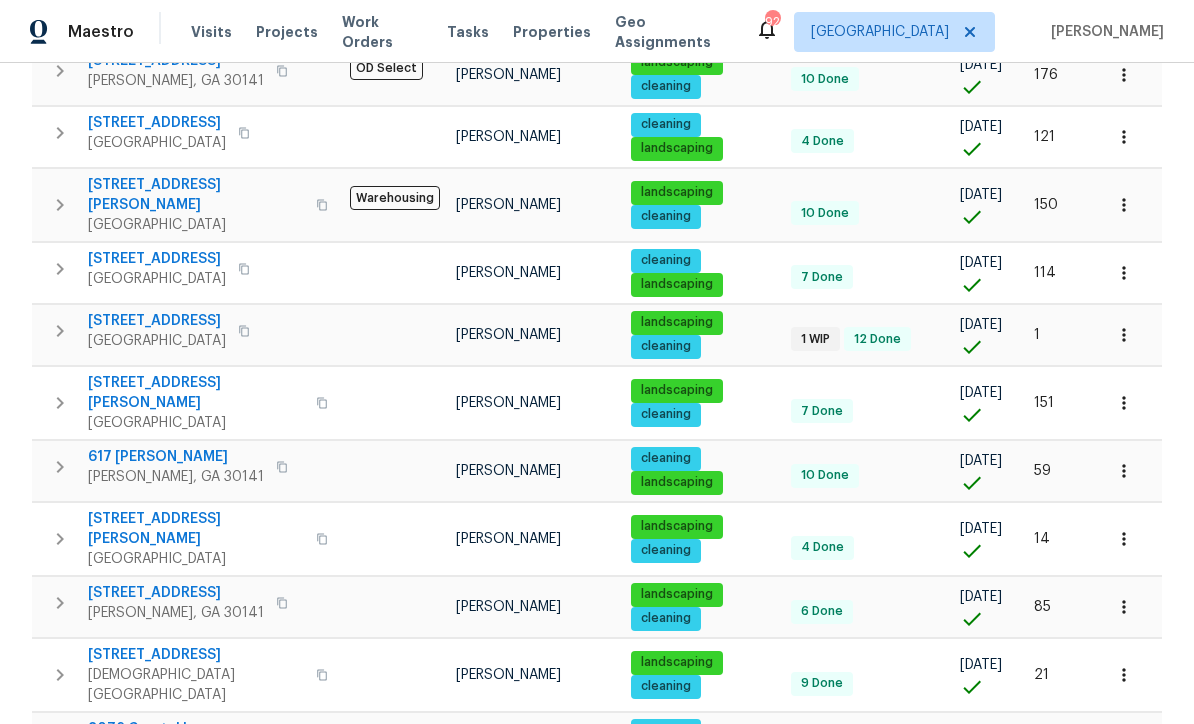 click on "[STREET_ADDRESS][PERSON_NAME]" at bounding box center (196, 393) 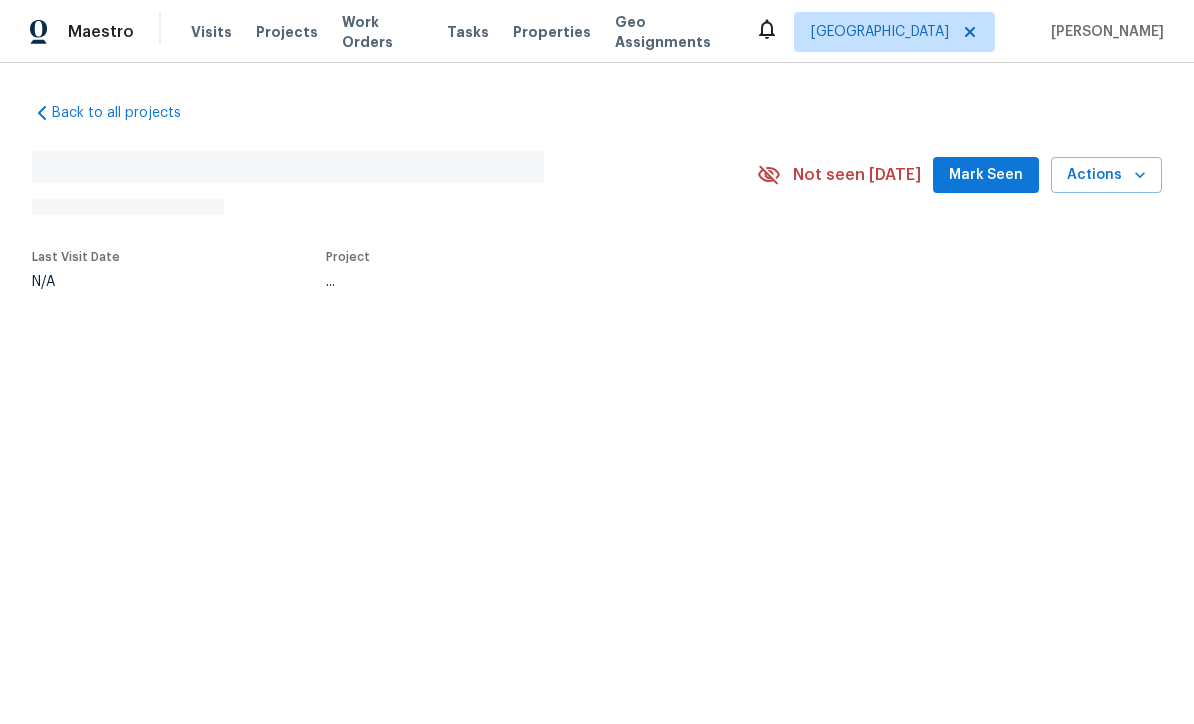 scroll, scrollTop: 0, scrollLeft: 0, axis: both 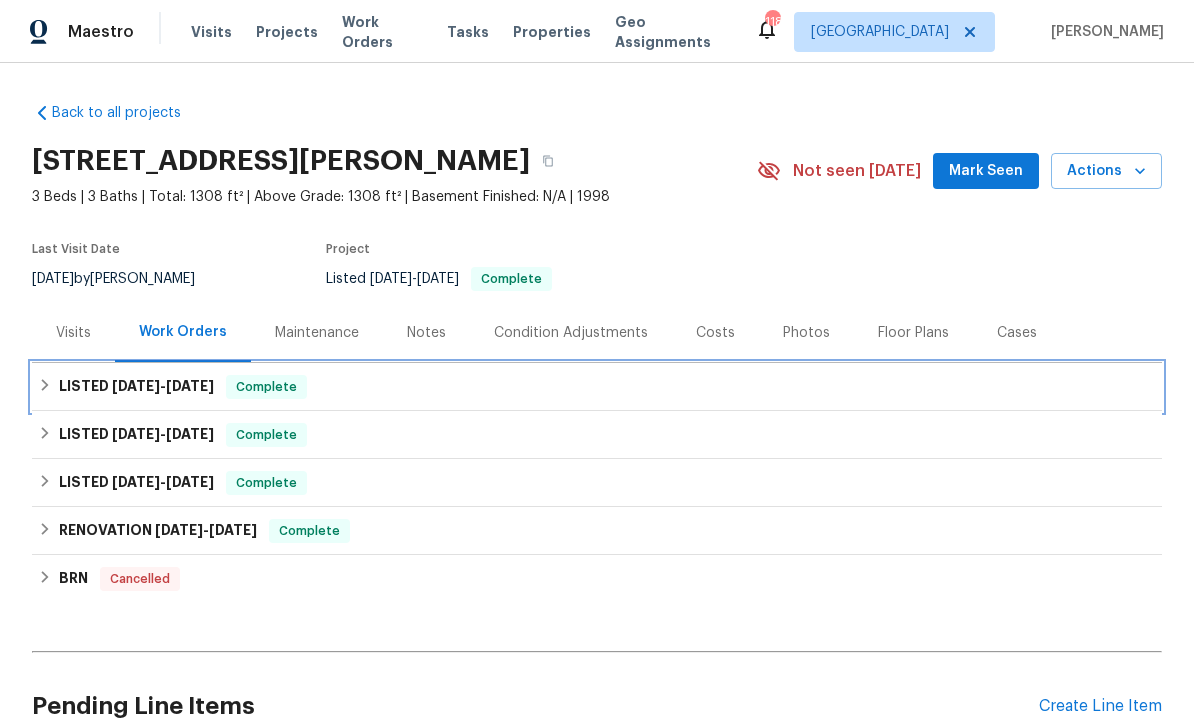 click on "LISTED   5/20/25  -  5/27/25" at bounding box center [136, 387] 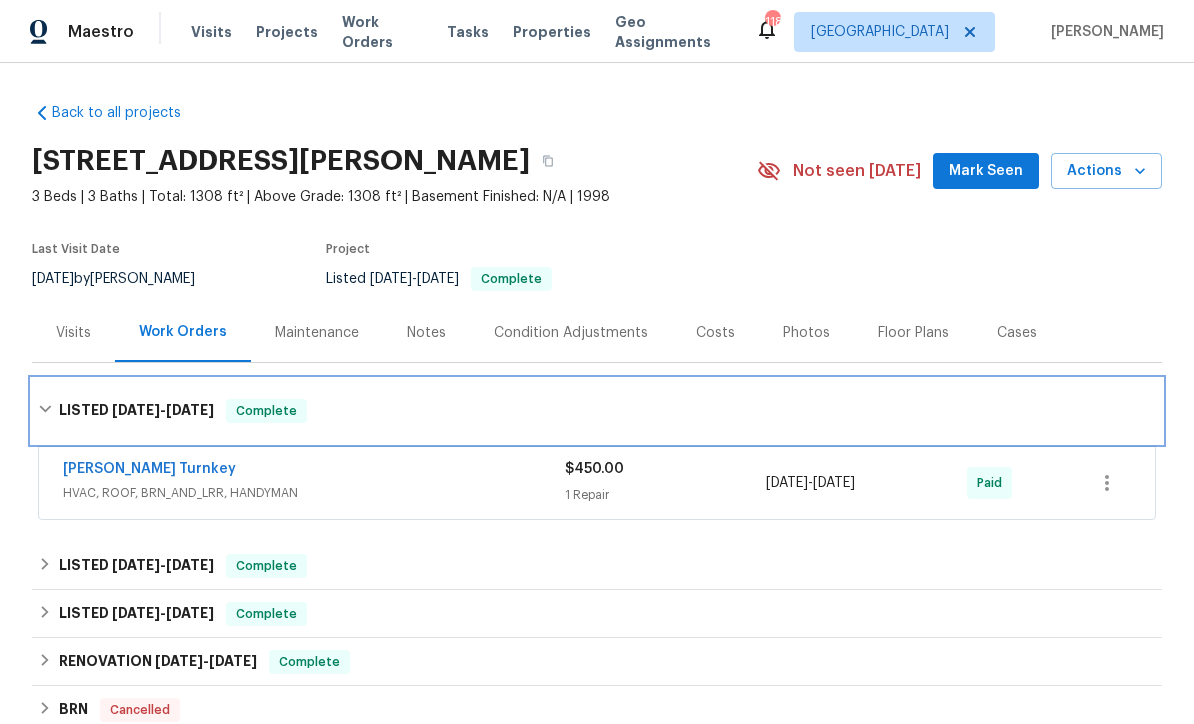 click on "5/20/25" at bounding box center (136, 410) 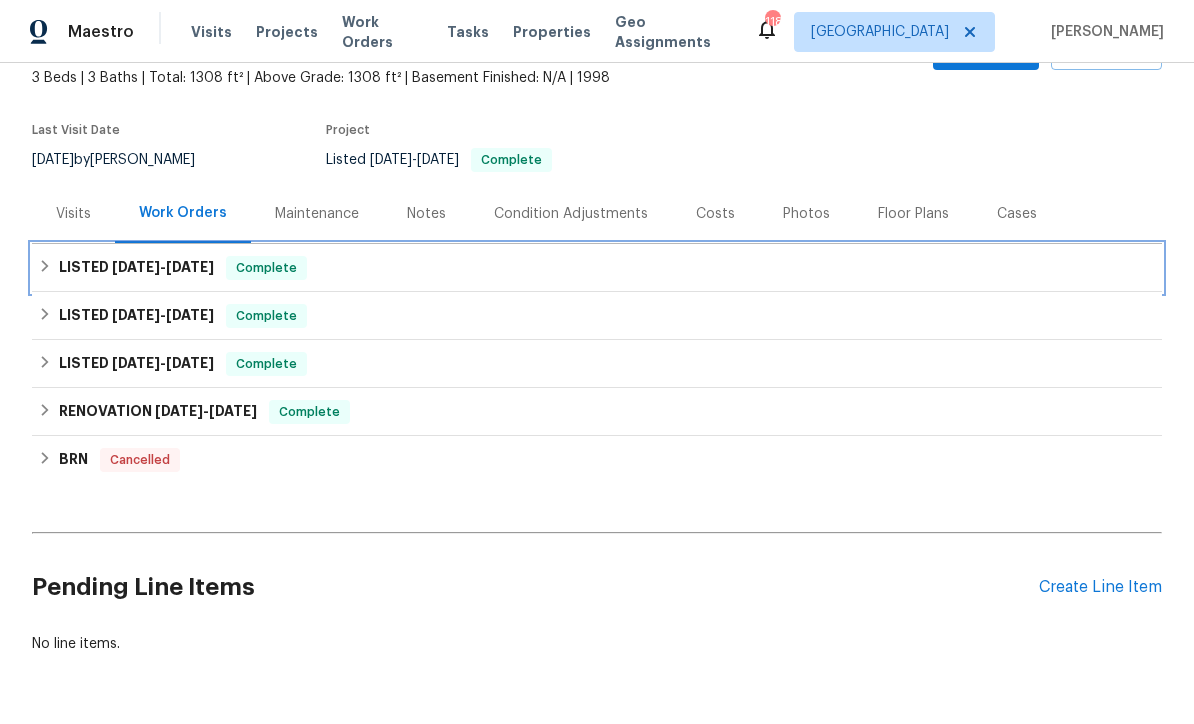 scroll, scrollTop: 118, scrollLeft: 0, axis: vertical 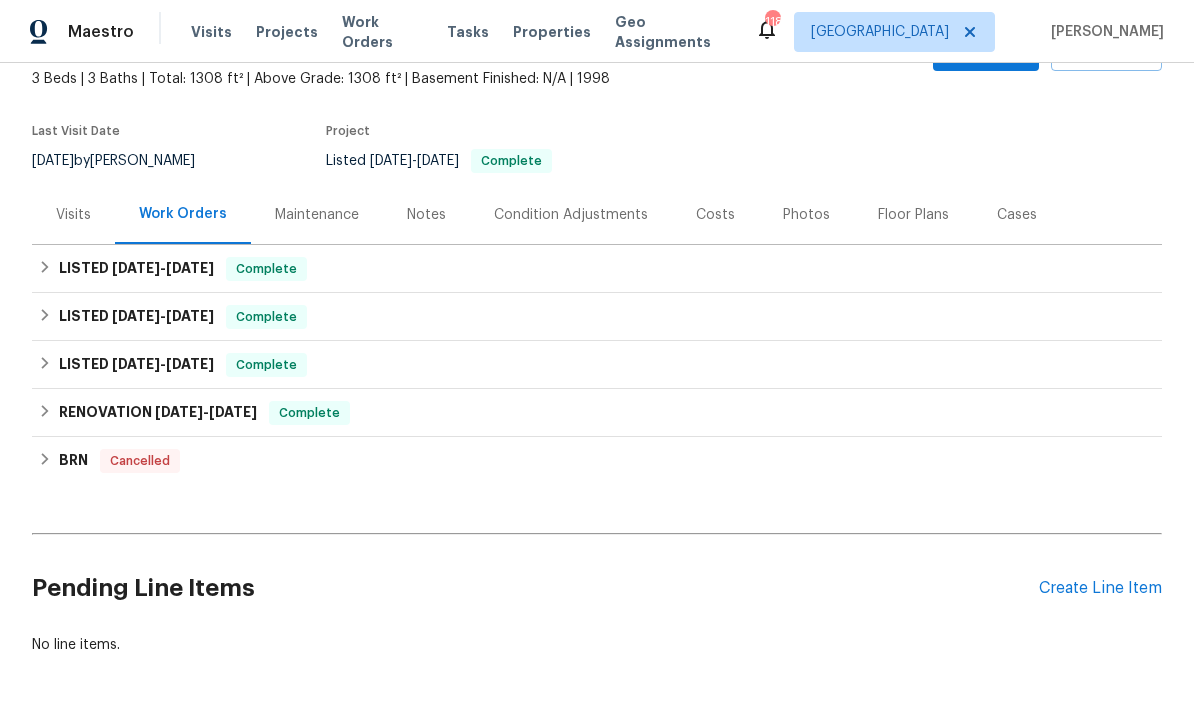 click on "Create Line Item" at bounding box center [1100, 588] 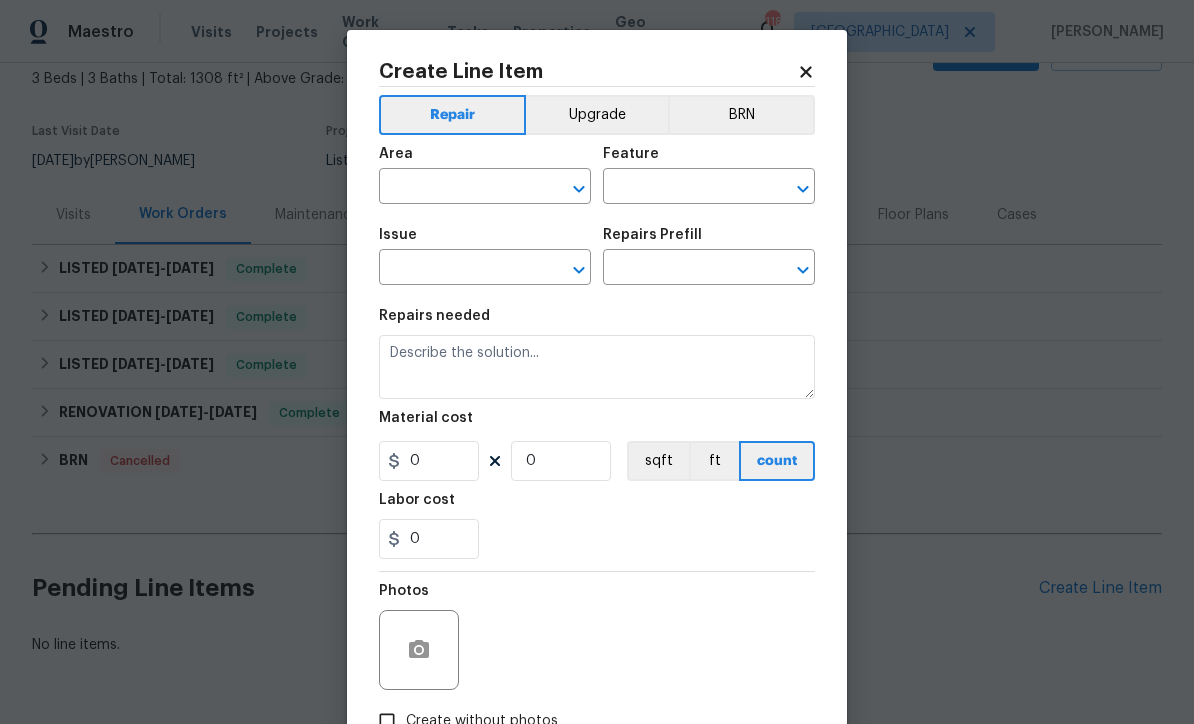 scroll, scrollTop: 0, scrollLeft: 0, axis: both 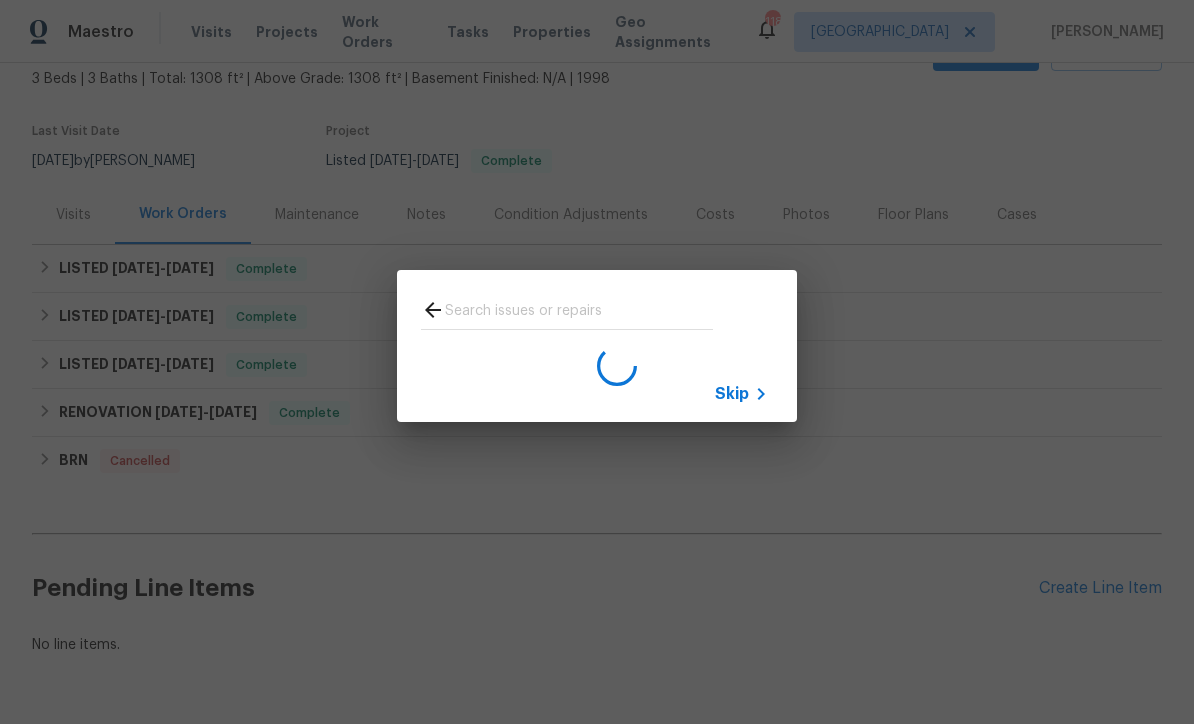click 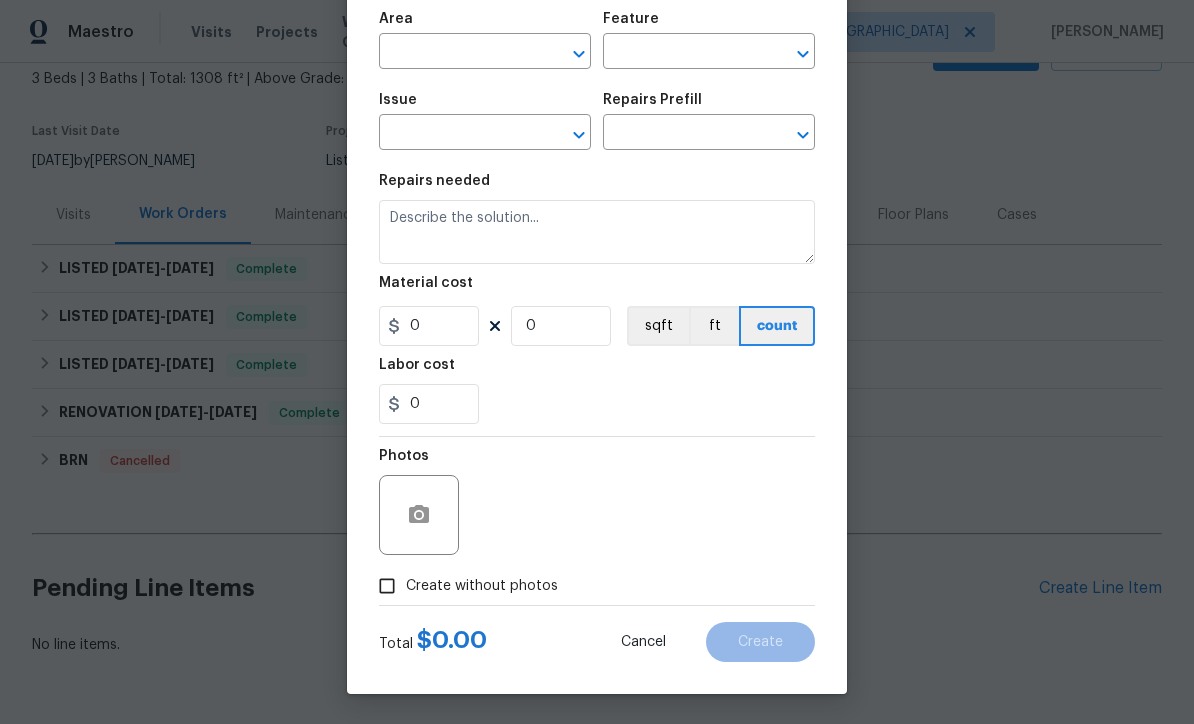 scroll, scrollTop: 141, scrollLeft: 0, axis: vertical 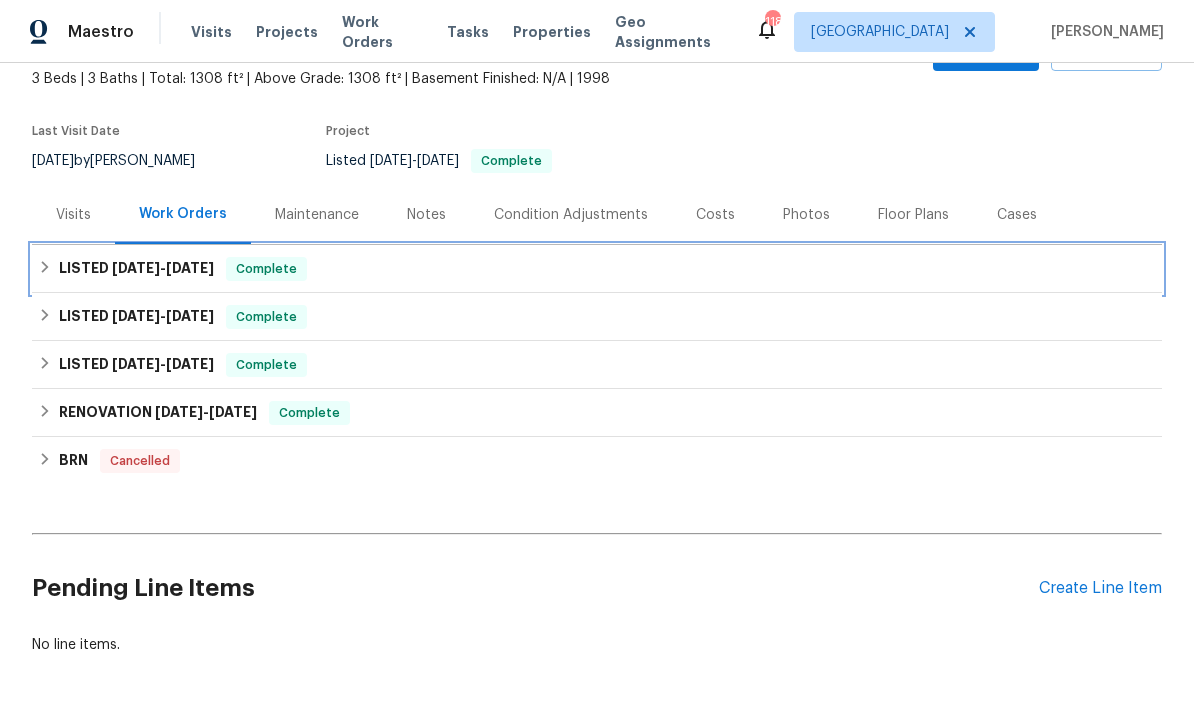 click on "5/20/25" at bounding box center (136, 268) 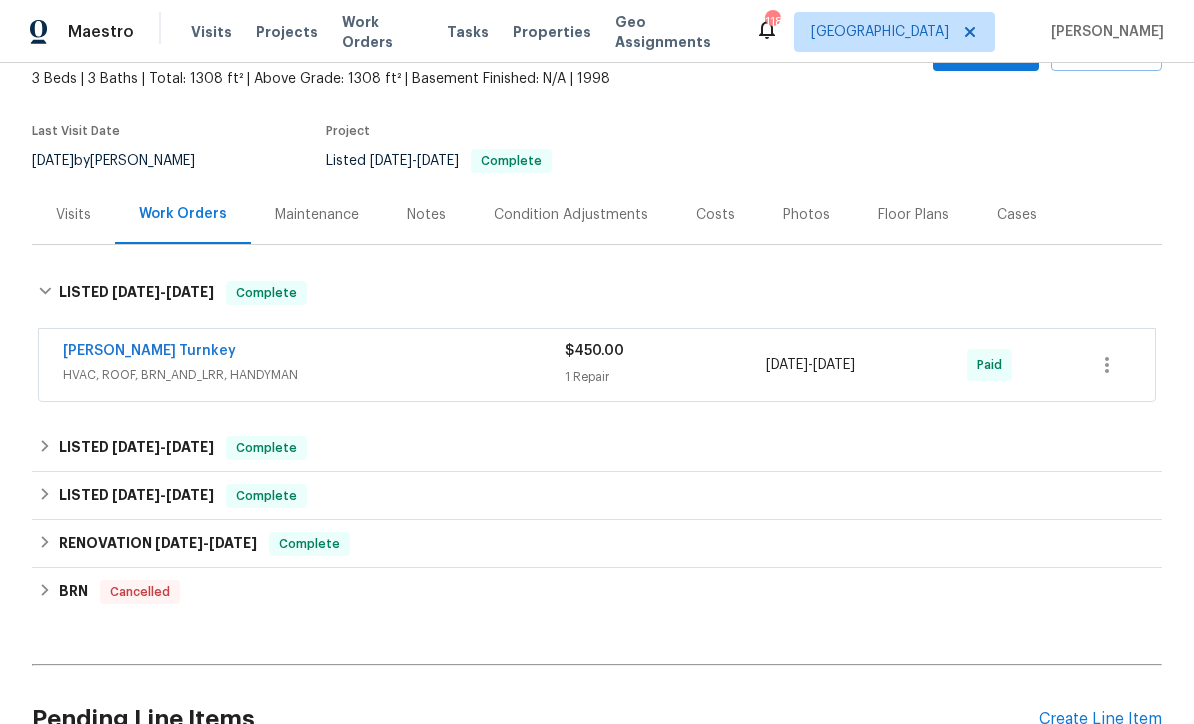 click on "Davis Turnkey" at bounding box center (149, 351) 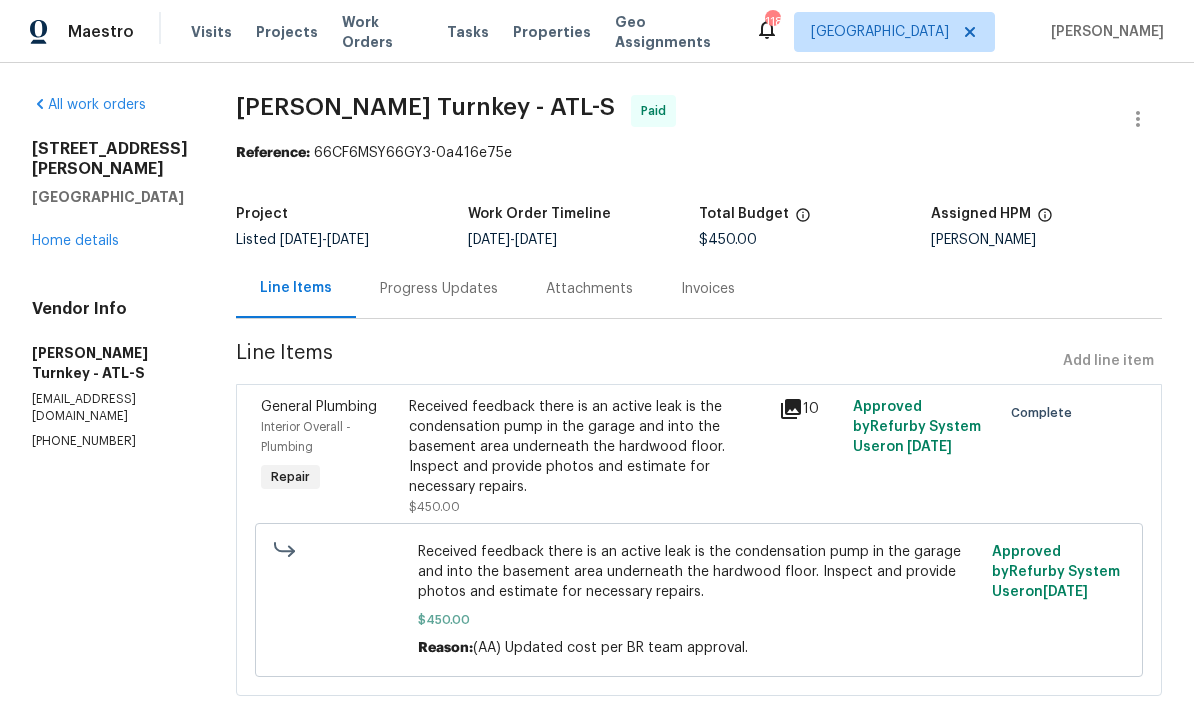 click on "Received feedback there is an active leak is the condensation pump in the garage and into the basement area underneath the hardwood floor.  Inspect and provide photos and estimate for necessary repairs." at bounding box center [588, 447] 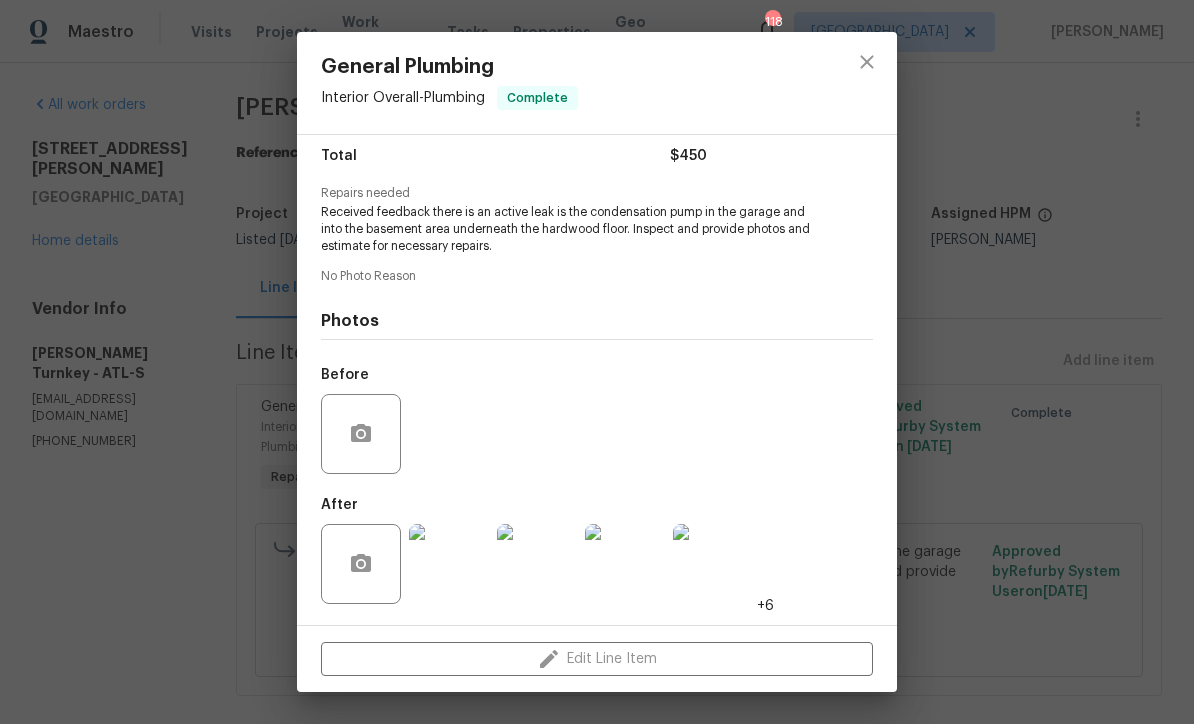 scroll, scrollTop: 168, scrollLeft: 0, axis: vertical 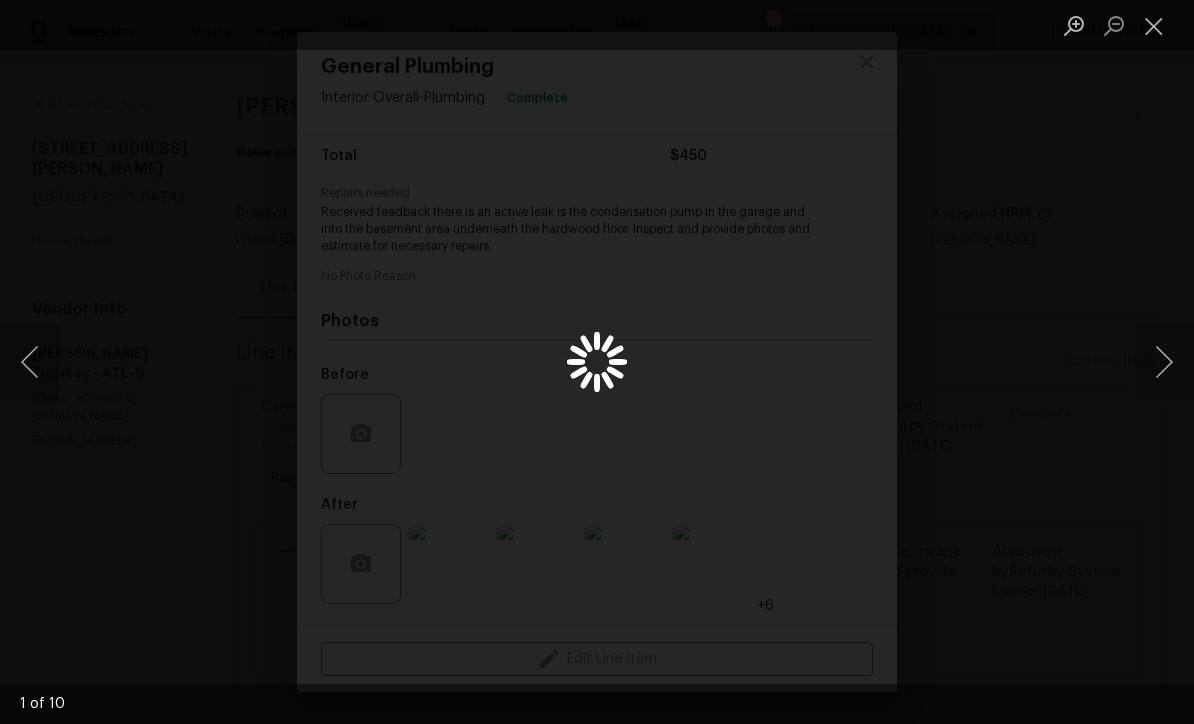 click at bounding box center [1164, 362] 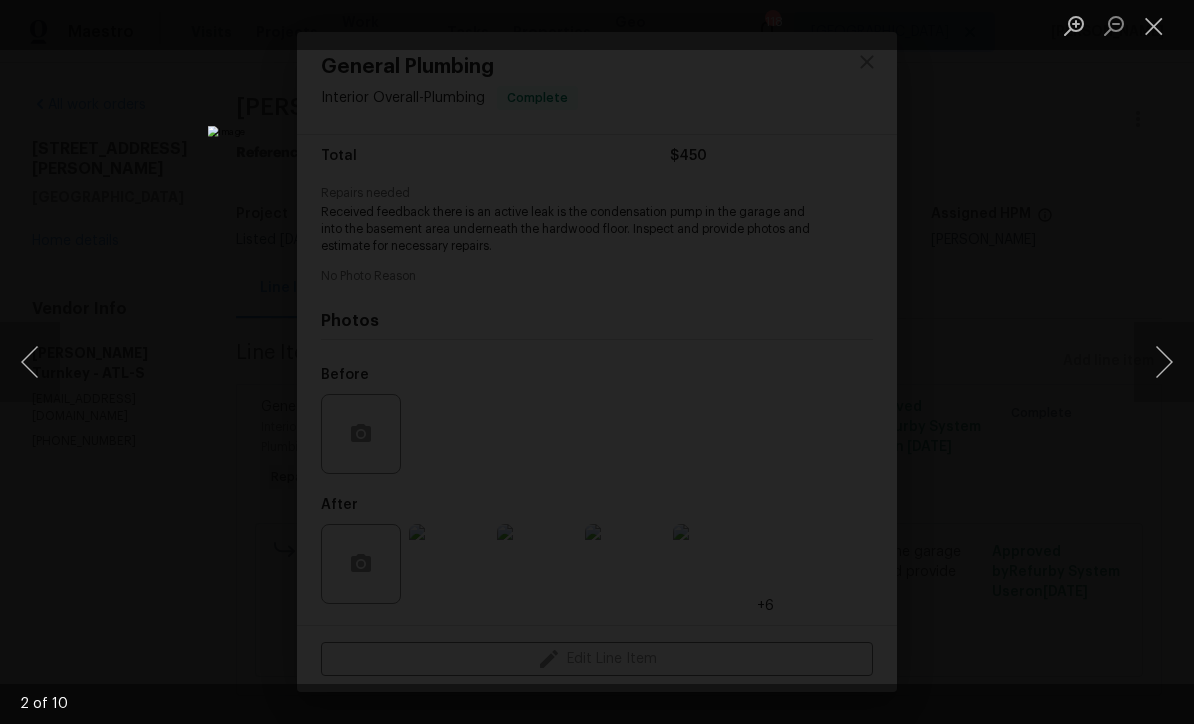 click at bounding box center [1164, 362] 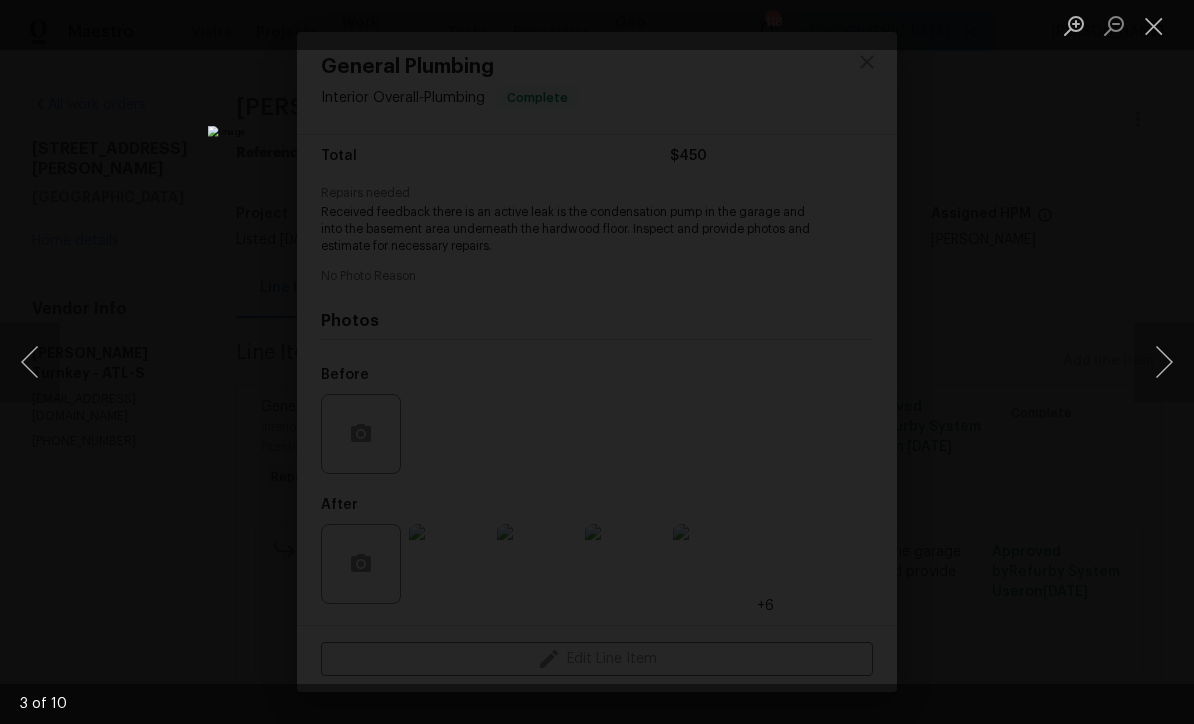 click at bounding box center (1164, 362) 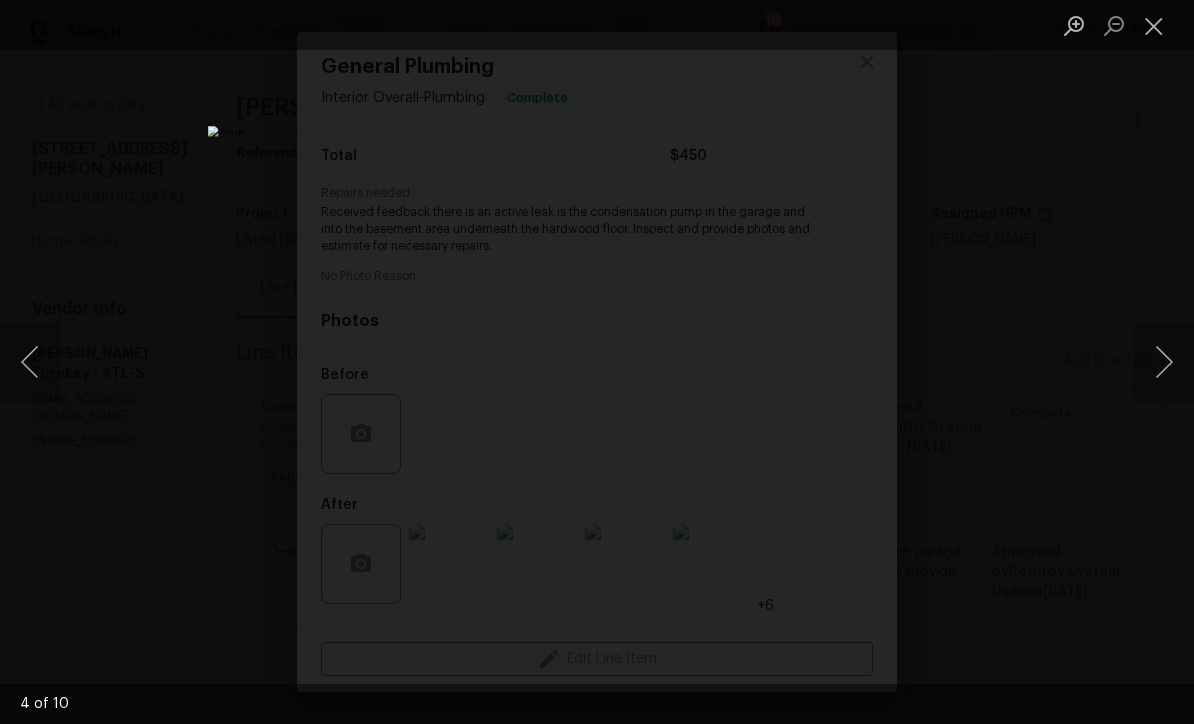 click at bounding box center [1164, 362] 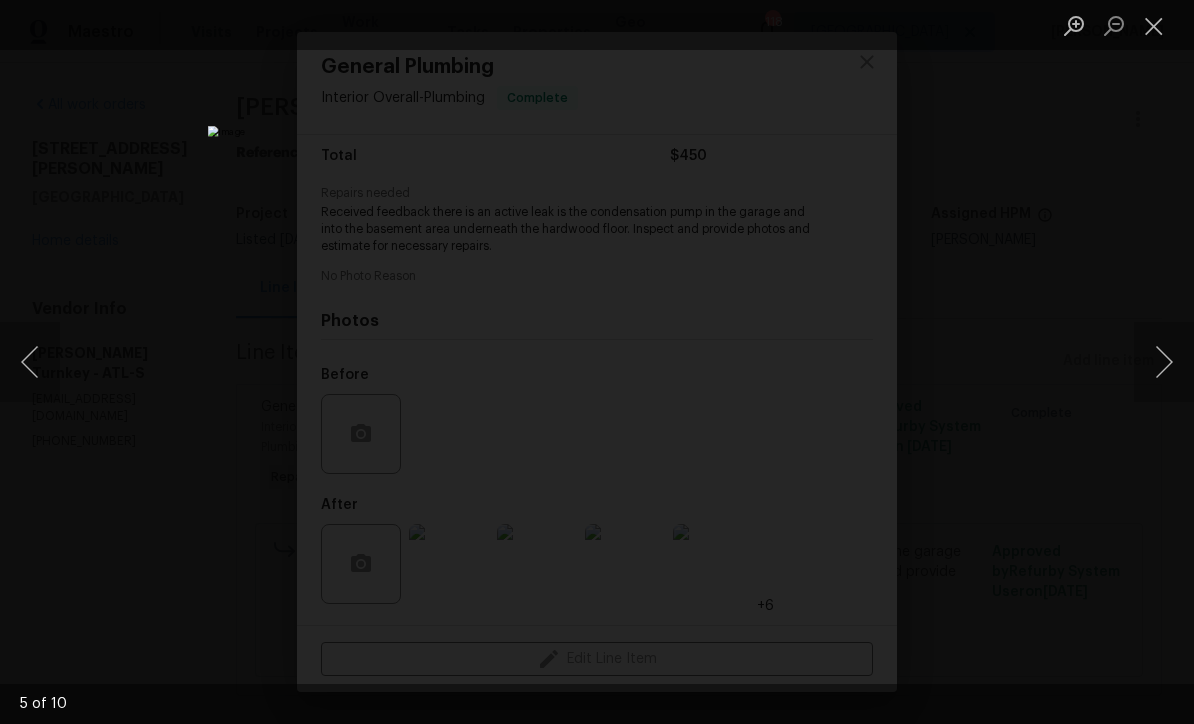 click at bounding box center [1164, 362] 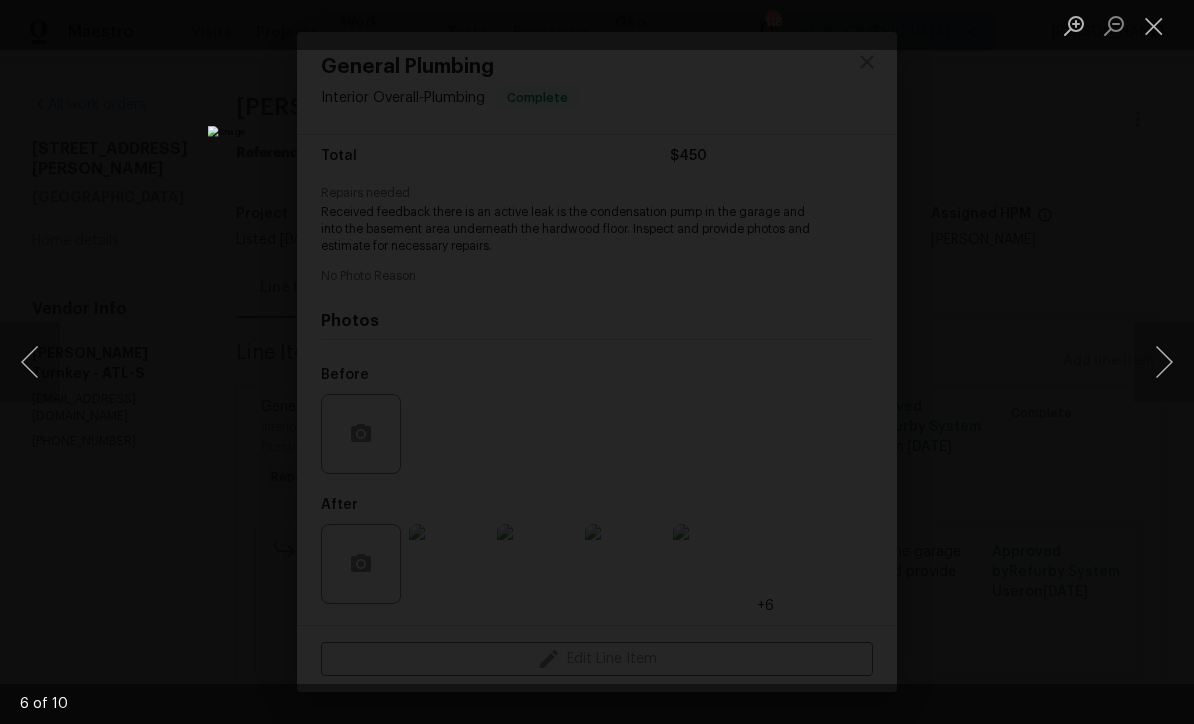 click at bounding box center [1164, 362] 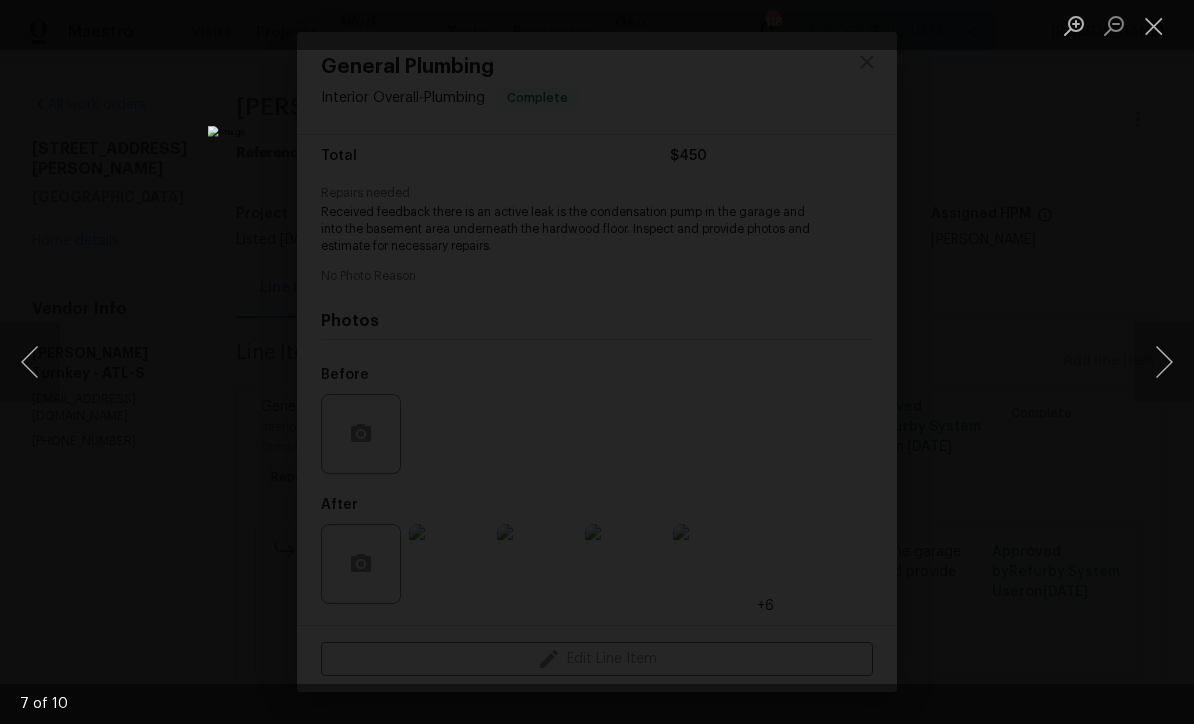 click at bounding box center (1164, 362) 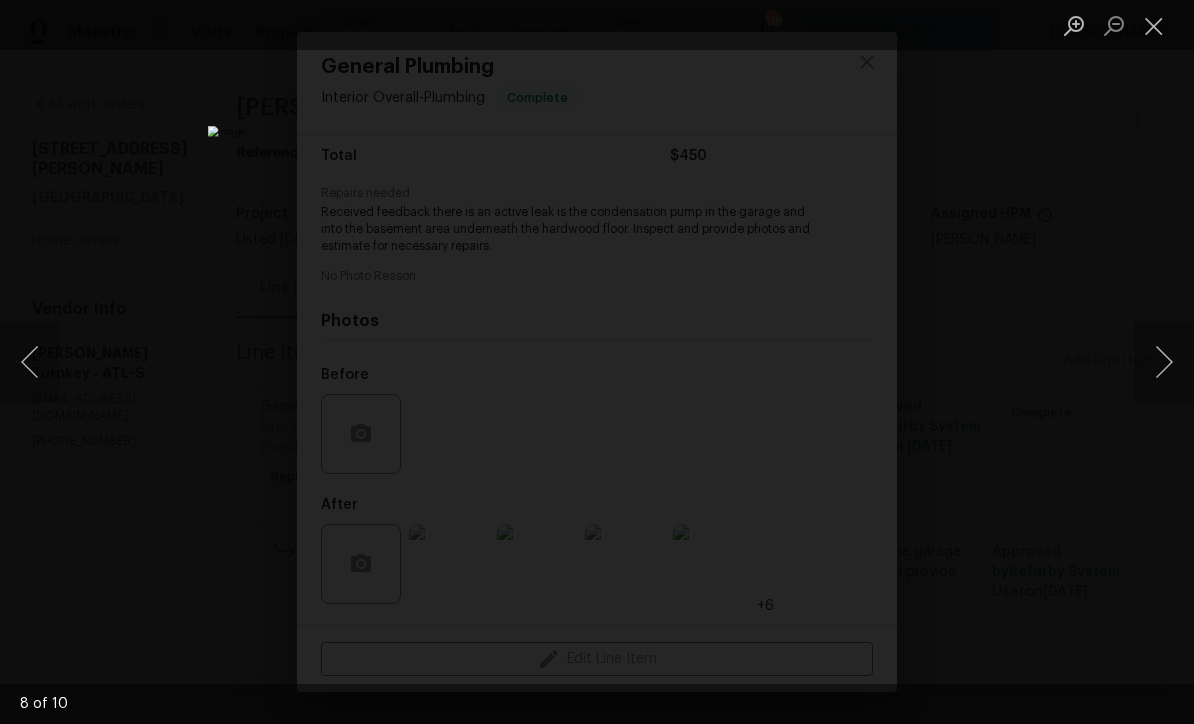 click at bounding box center (1154, 25) 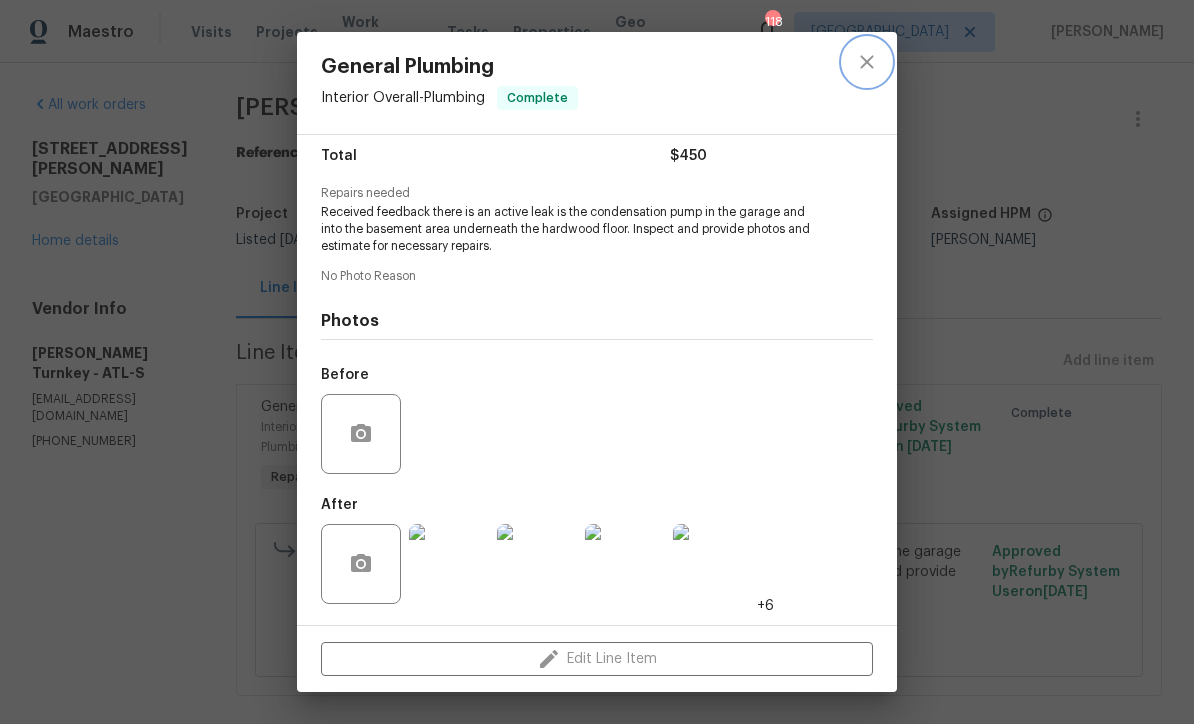 click 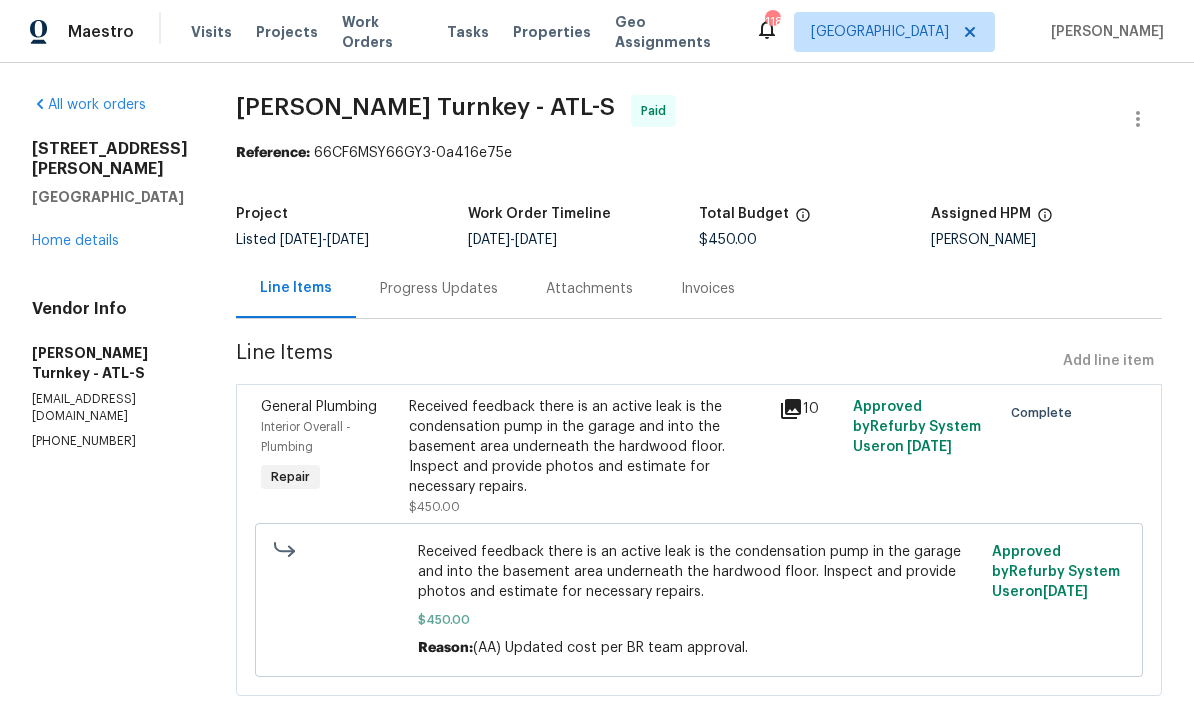 click on "Progress Updates" at bounding box center (439, 289) 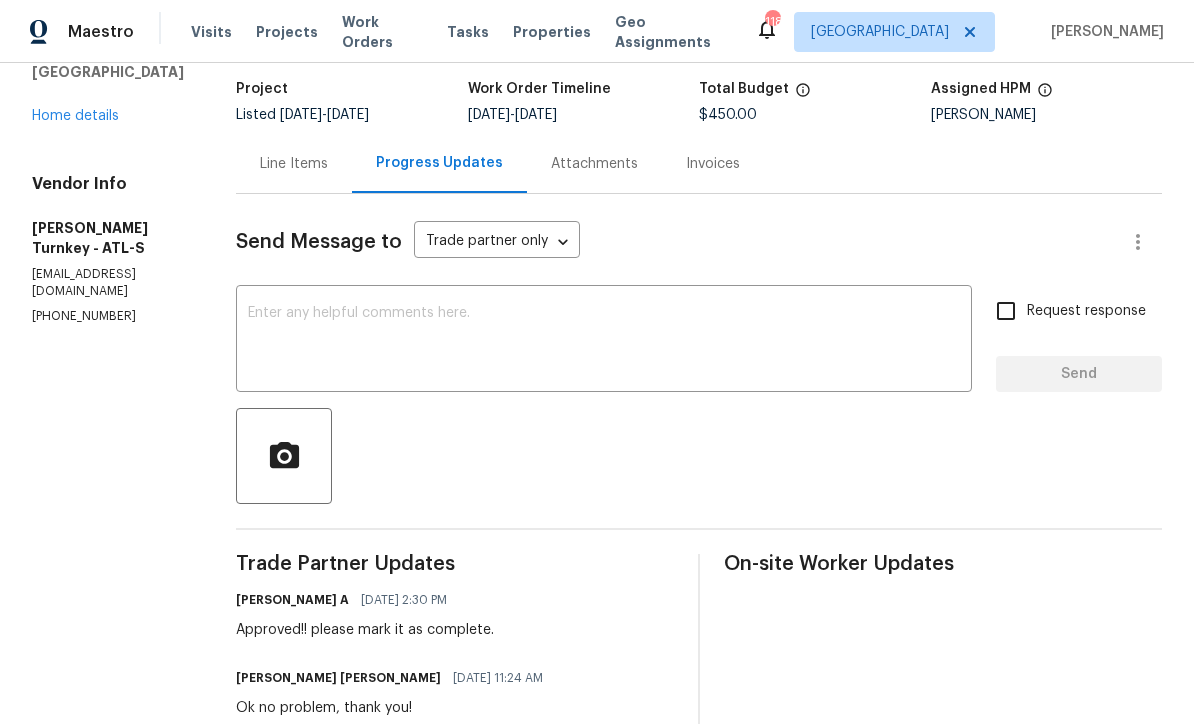 scroll, scrollTop: 113, scrollLeft: 0, axis: vertical 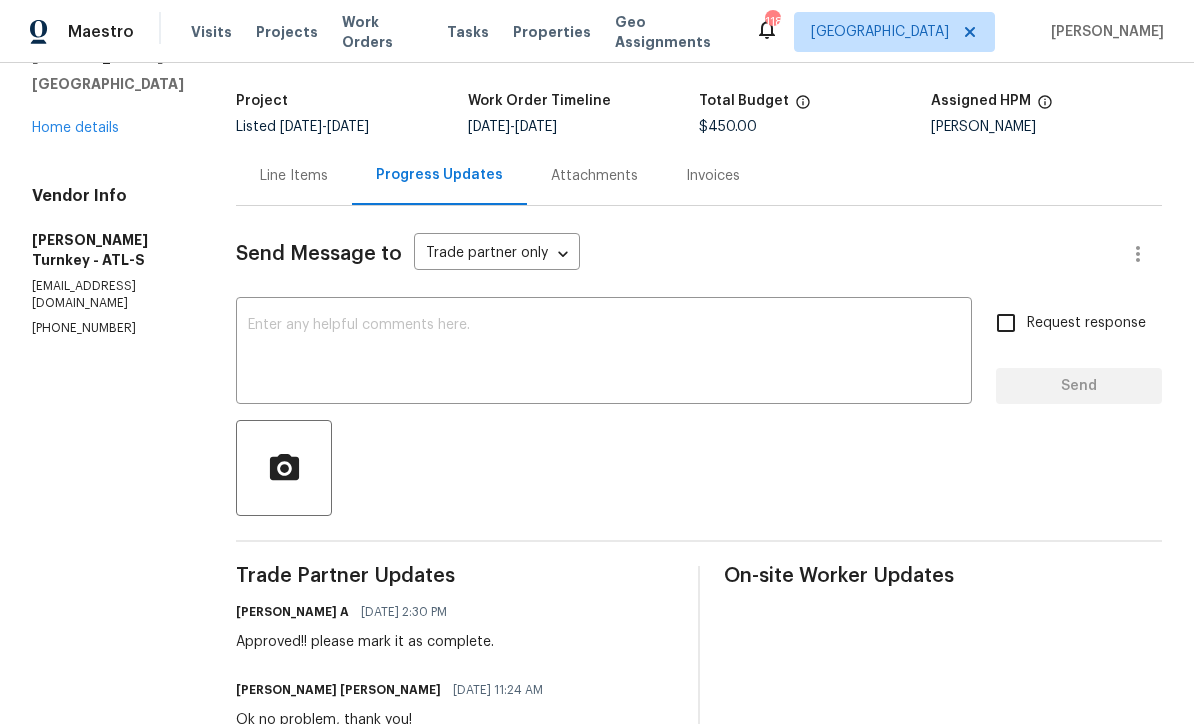 click on "Home details" at bounding box center [75, 128] 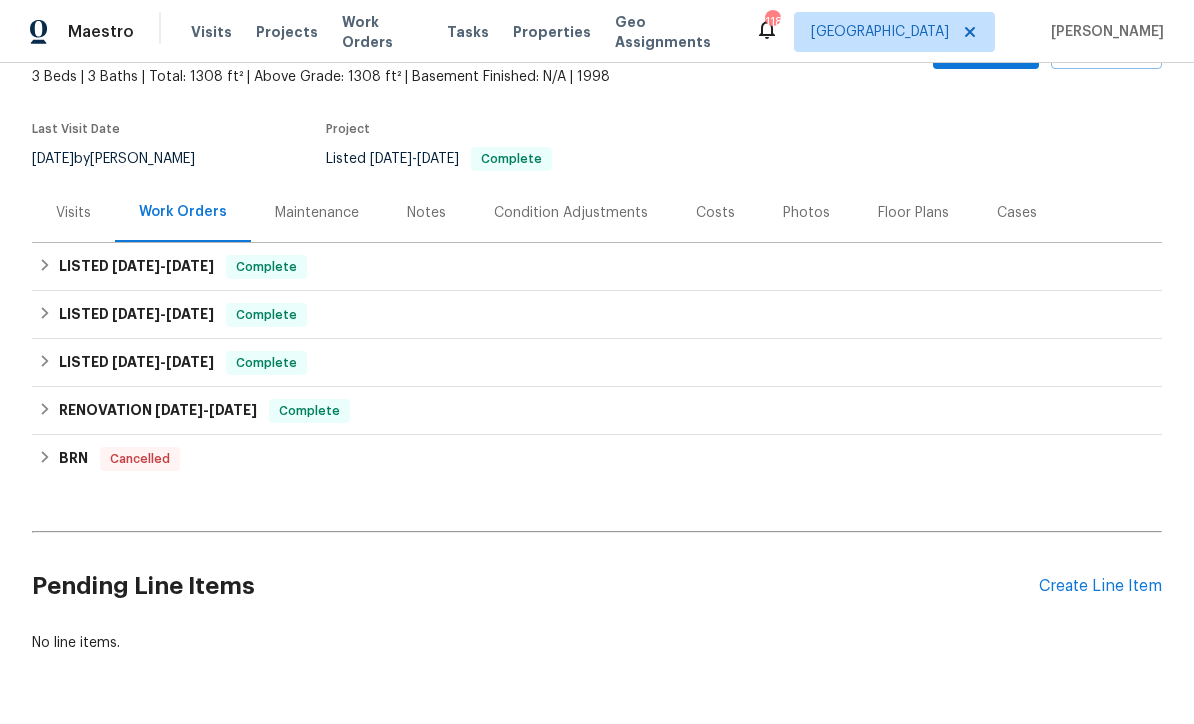 scroll, scrollTop: 118, scrollLeft: 0, axis: vertical 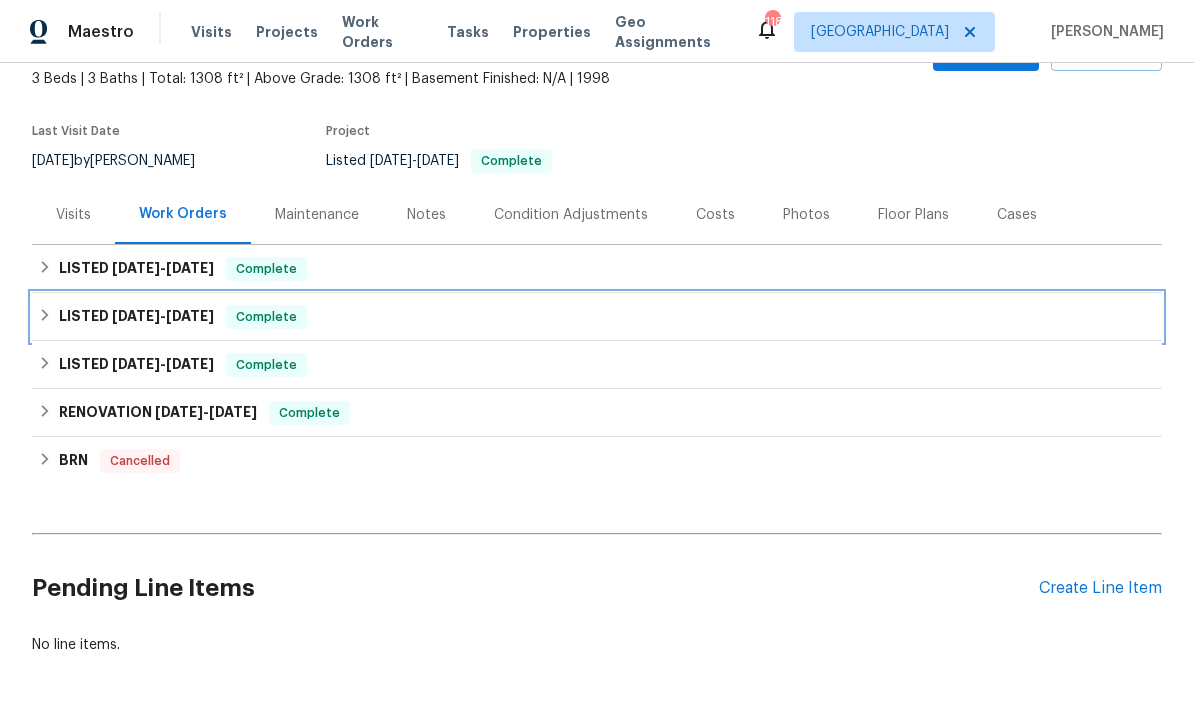 click on "LISTED   3/9/25  -  3/14/25" at bounding box center [136, 317] 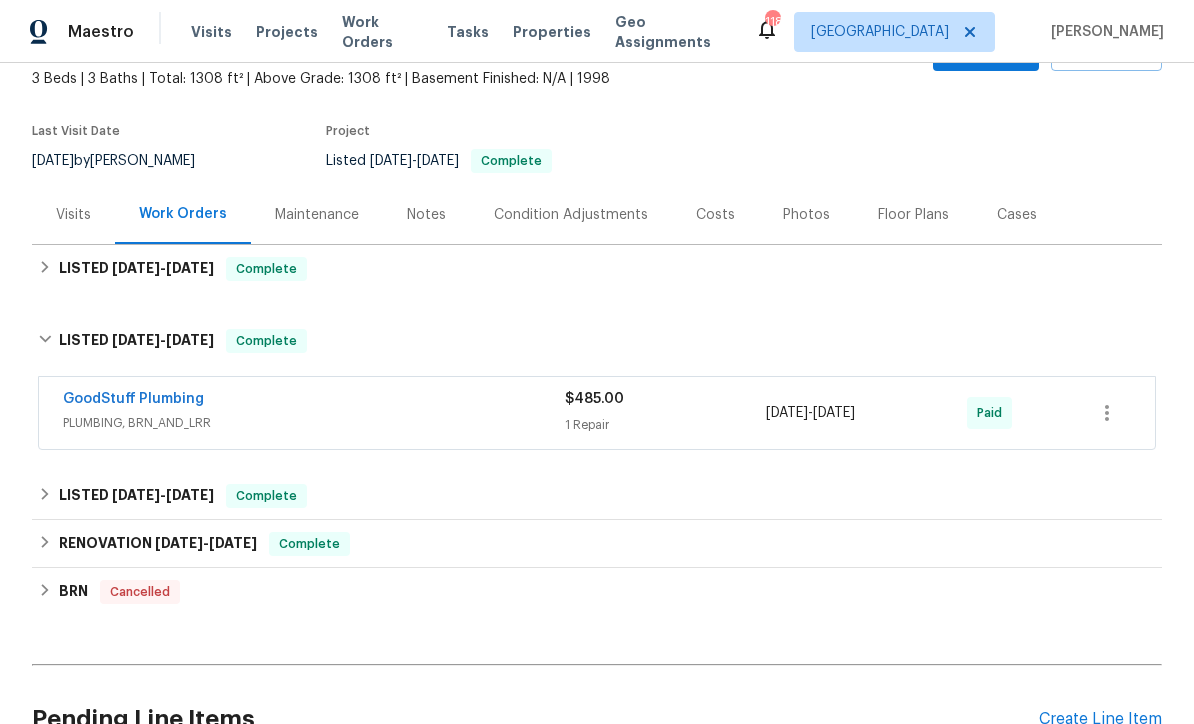 click on "GoodStuff Plumbing" at bounding box center [133, 399] 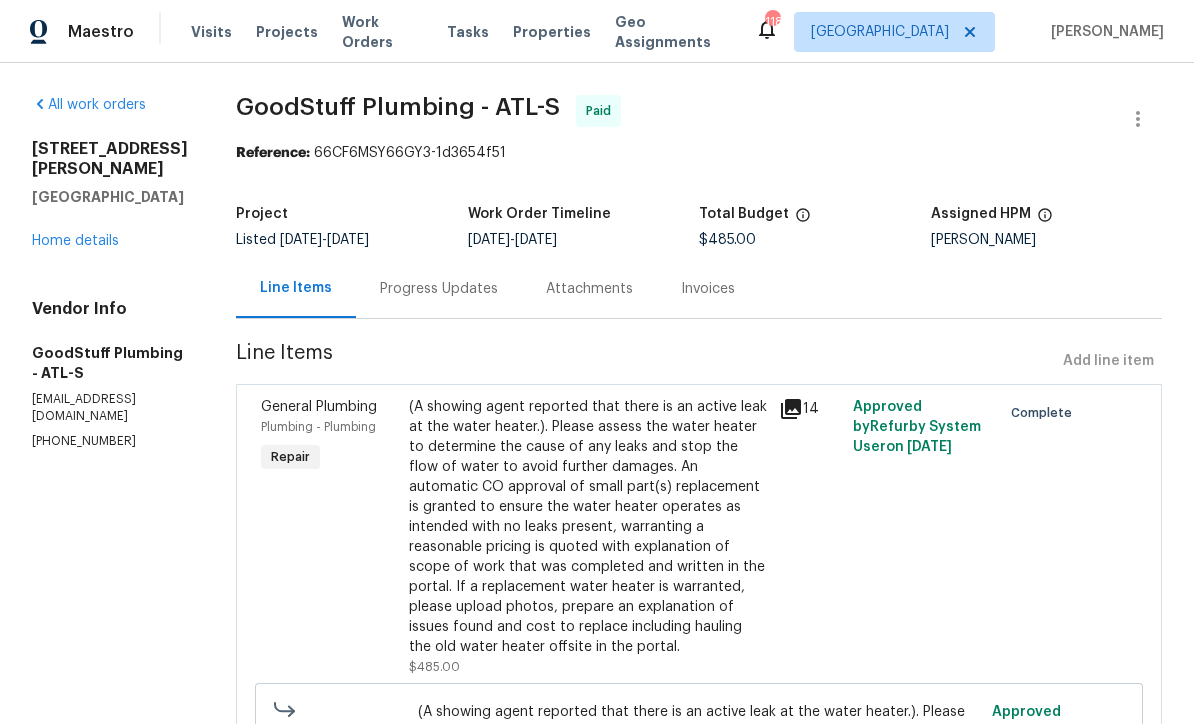 scroll, scrollTop: 0, scrollLeft: 0, axis: both 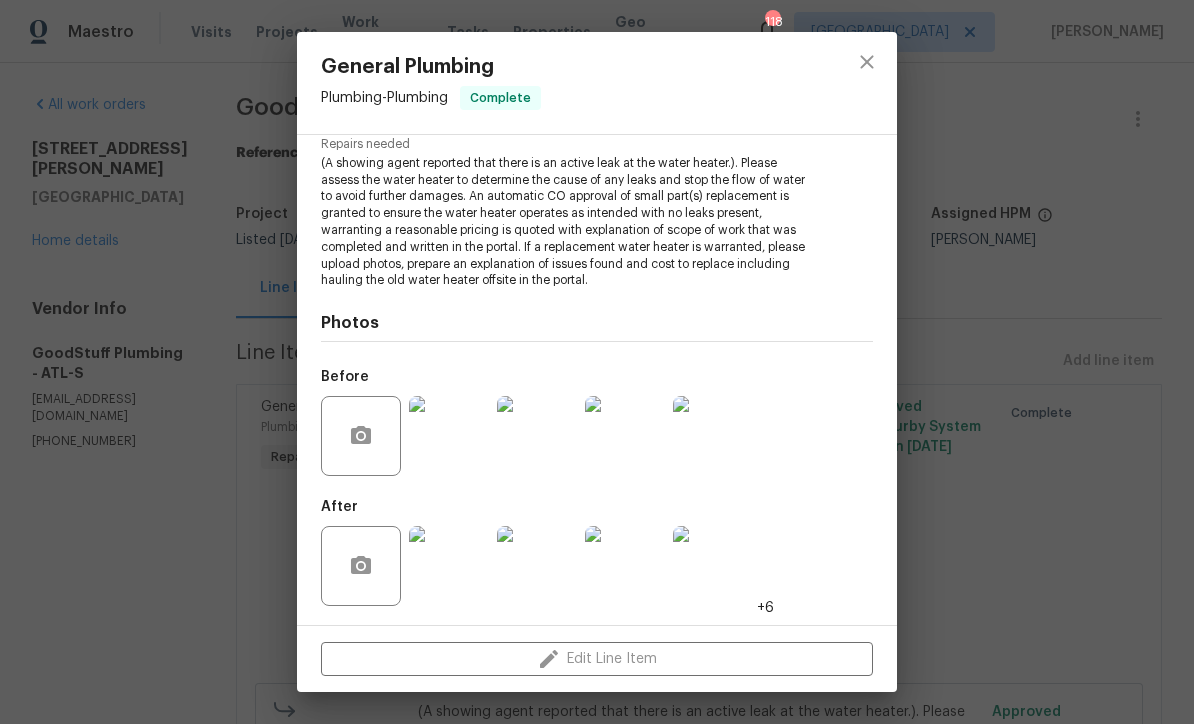 click at bounding box center (449, 566) 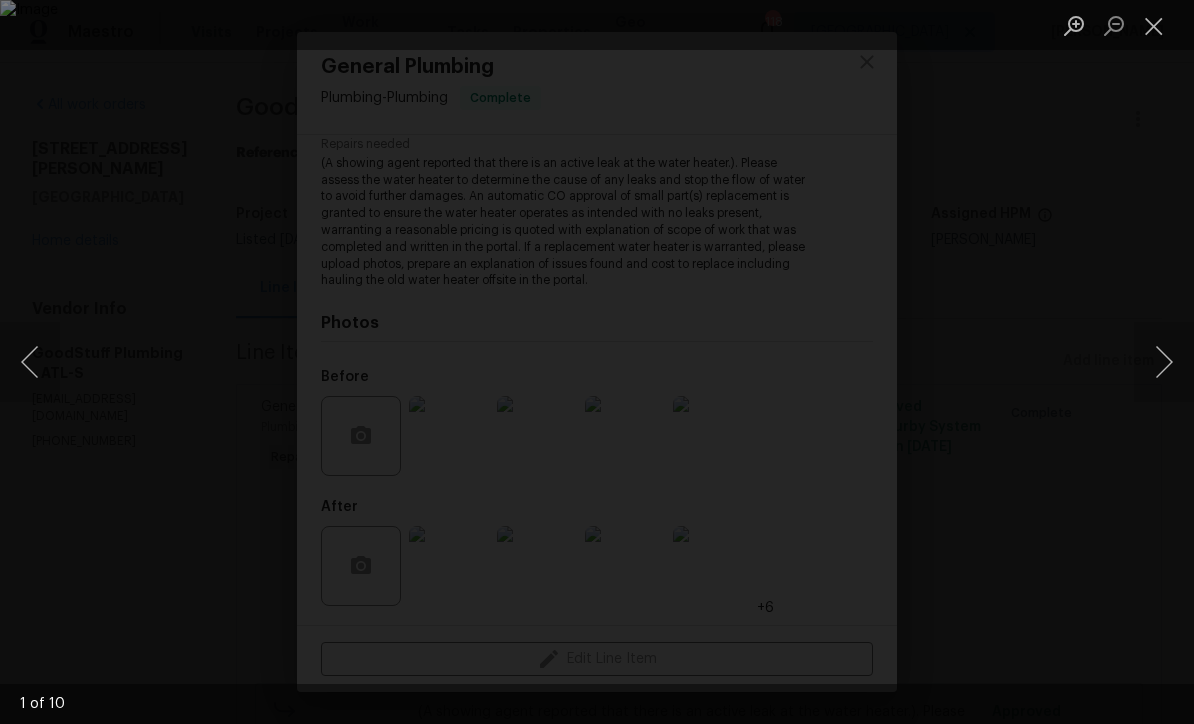click at bounding box center [1164, 362] 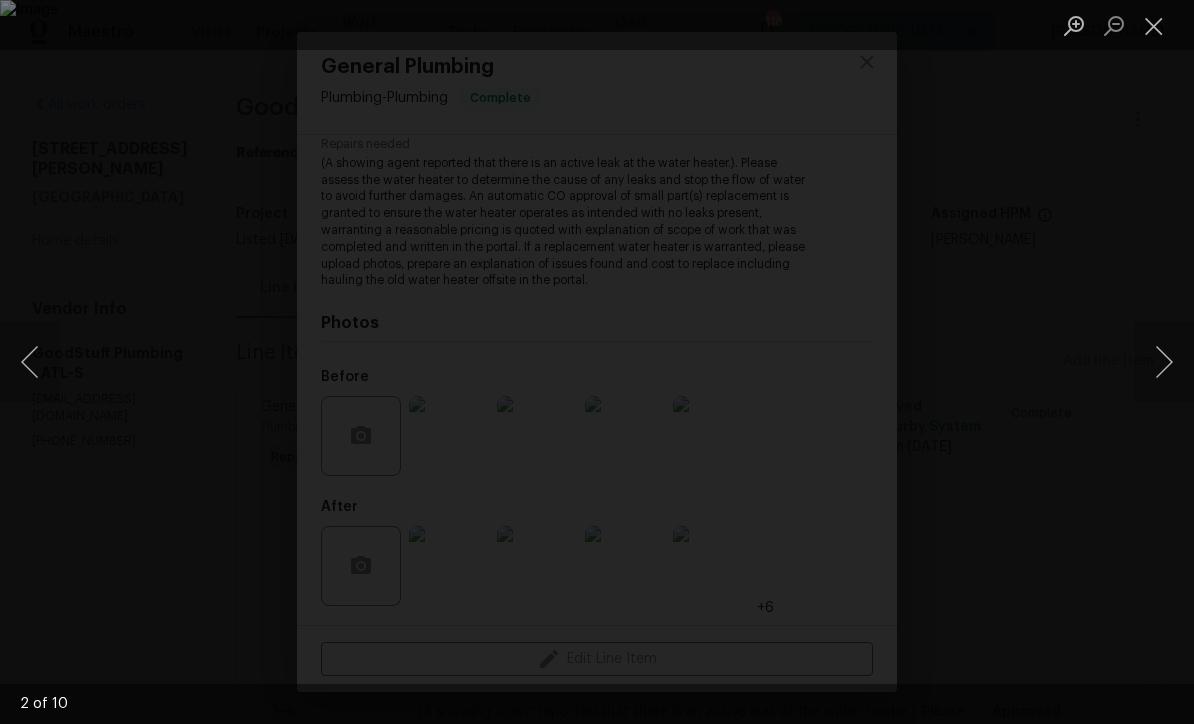 click at bounding box center (1164, 362) 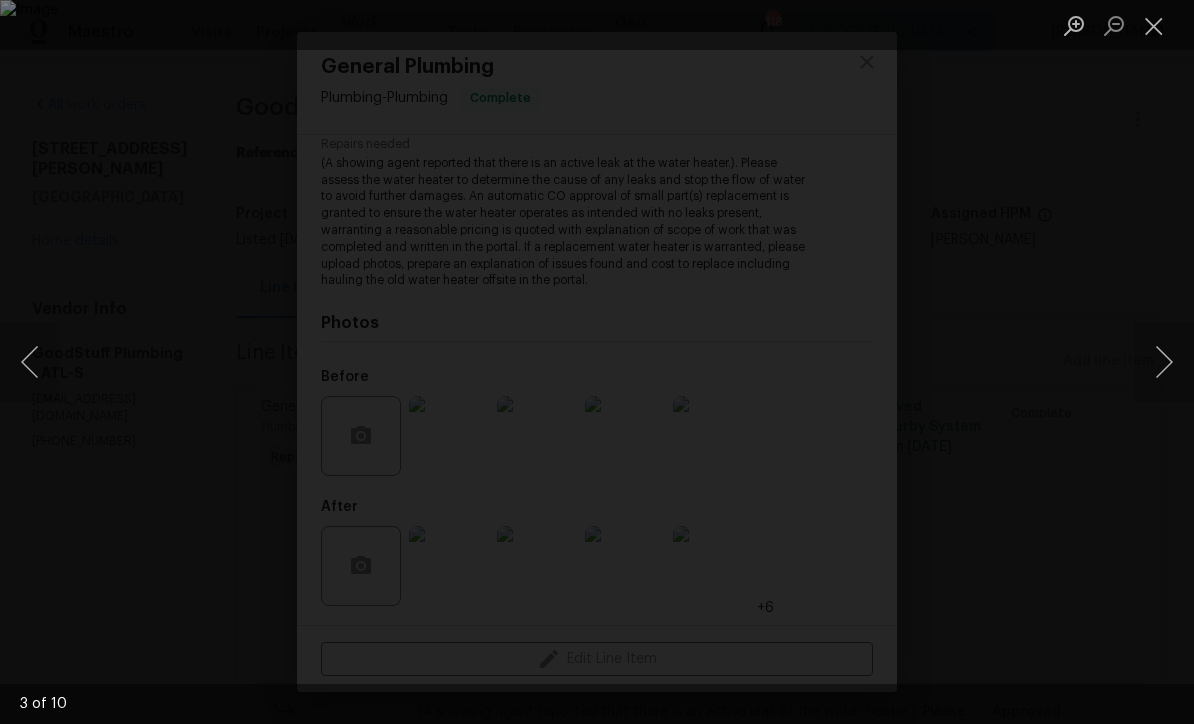 click at bounding box center [1164, 362] 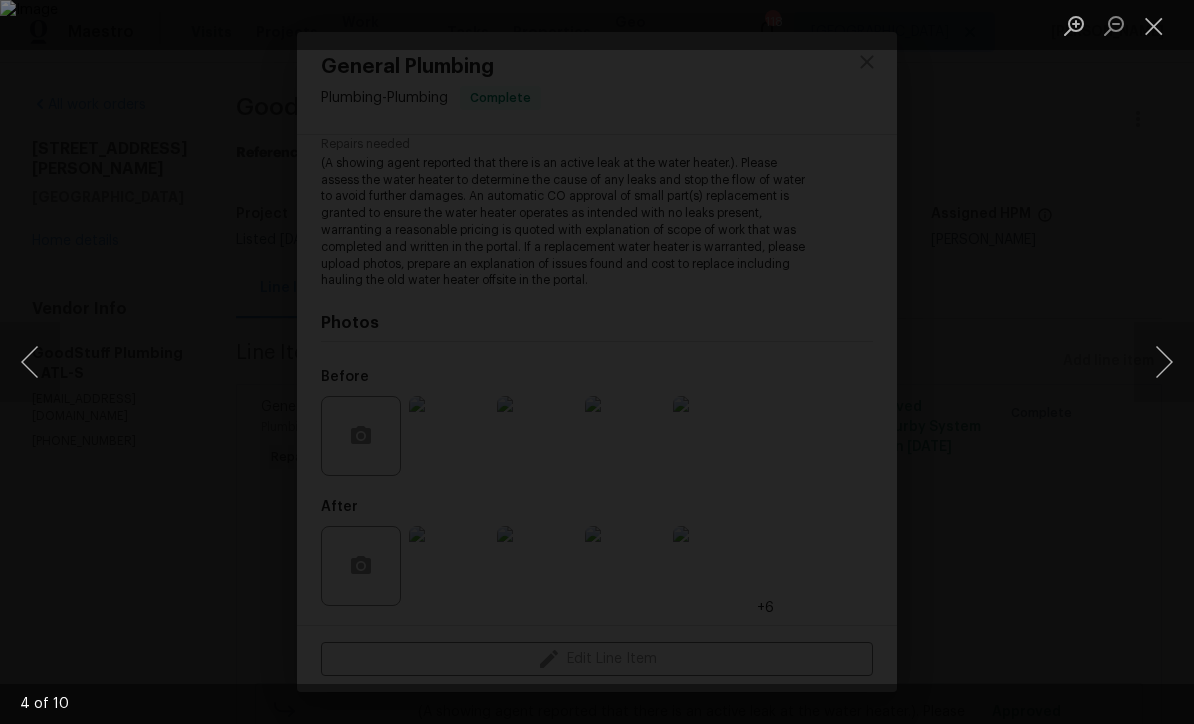 click at bounding box center [1164, 362] 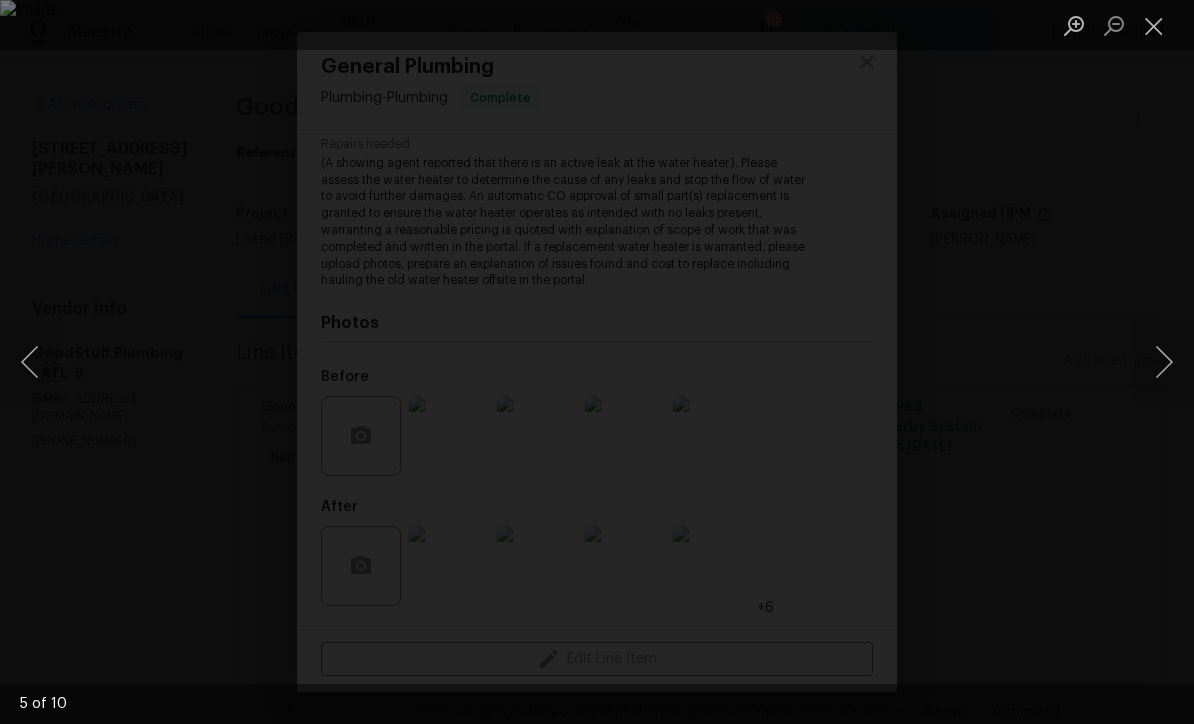 click at bounding box center (1164, 362) 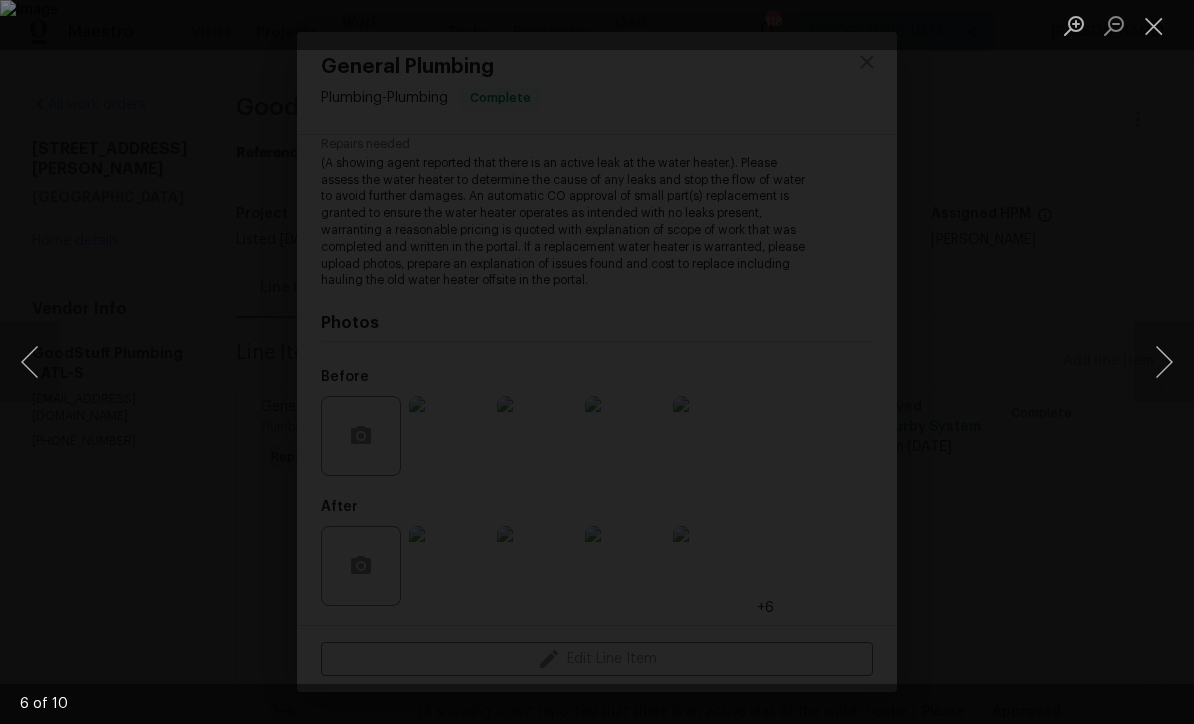 click at bounding box center (1164, 362) 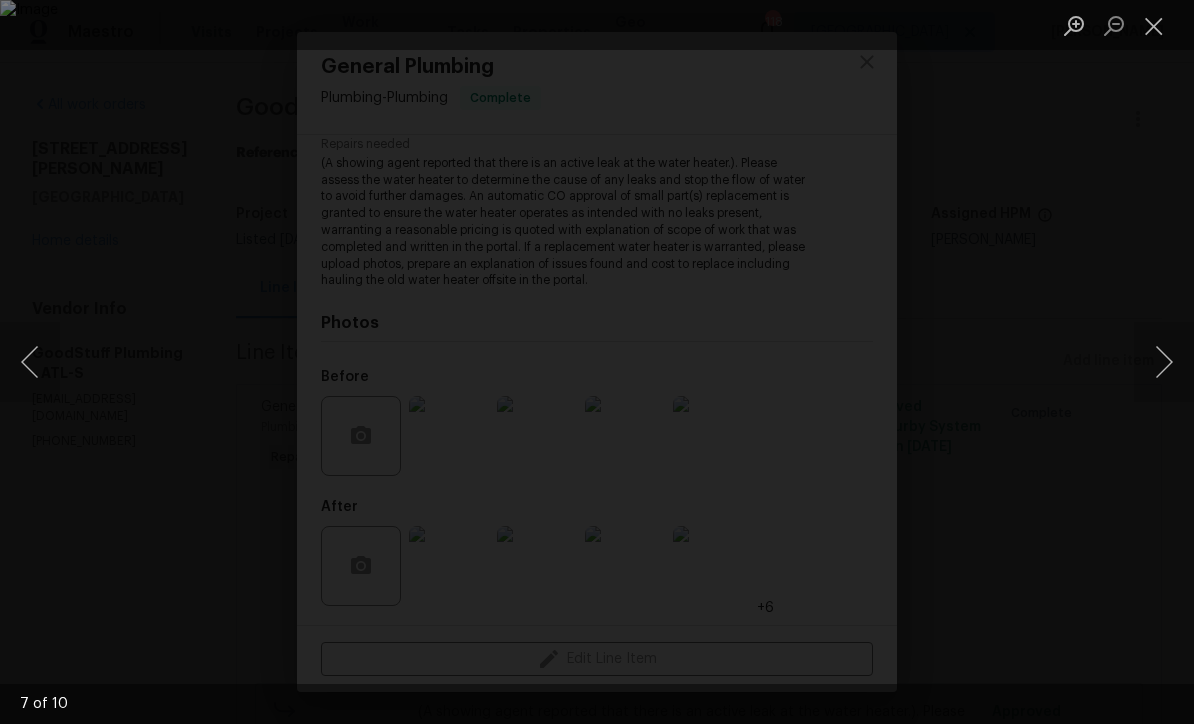 click at bounding box center [1164, 362] 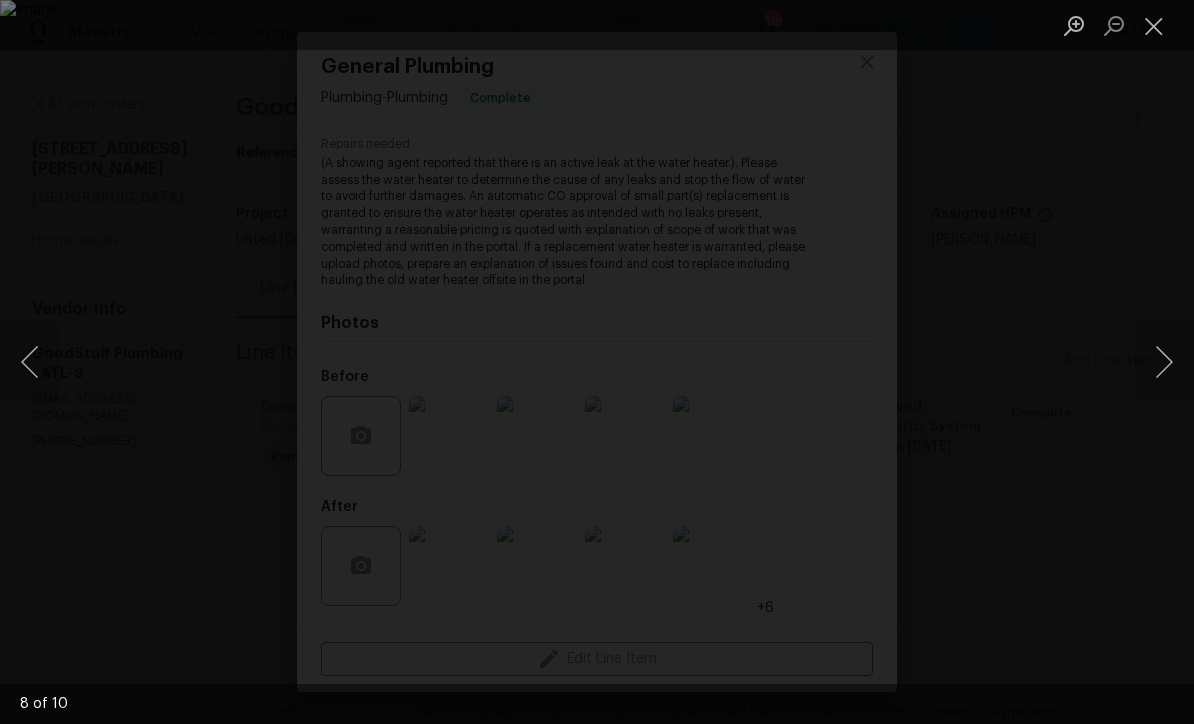 click at bounding box center (1164, 362) 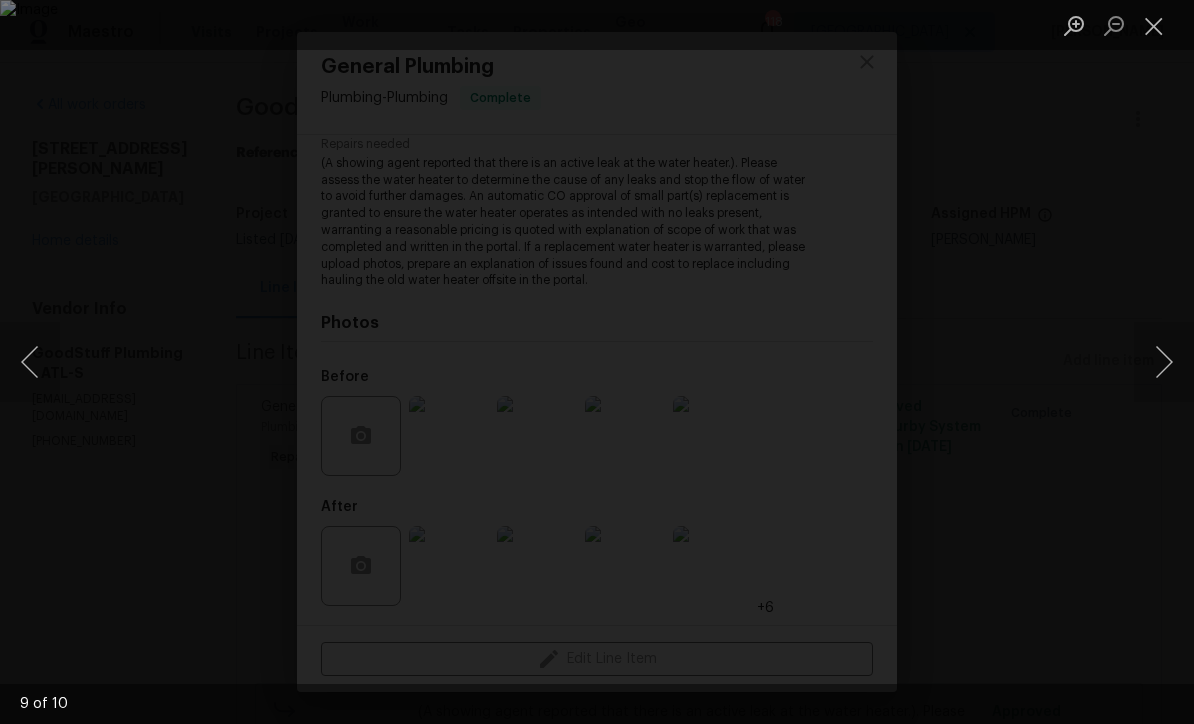 click at bounding box center (1164, 362) 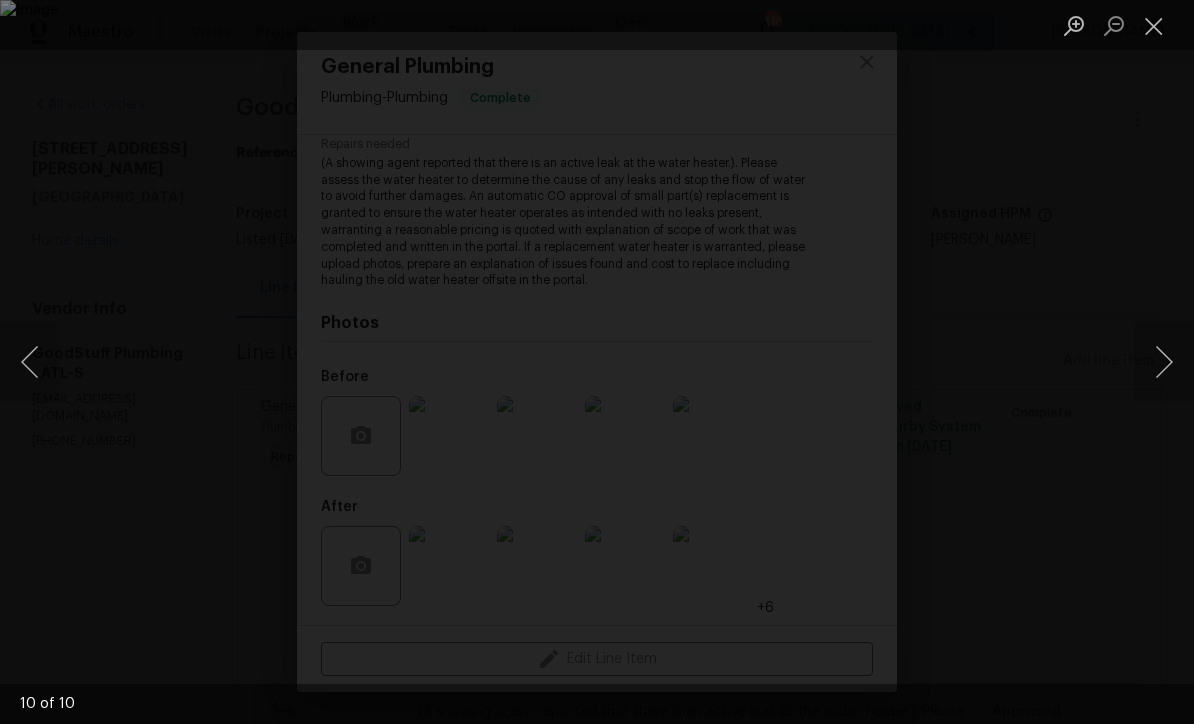 click at bounding box center (1164, 362) 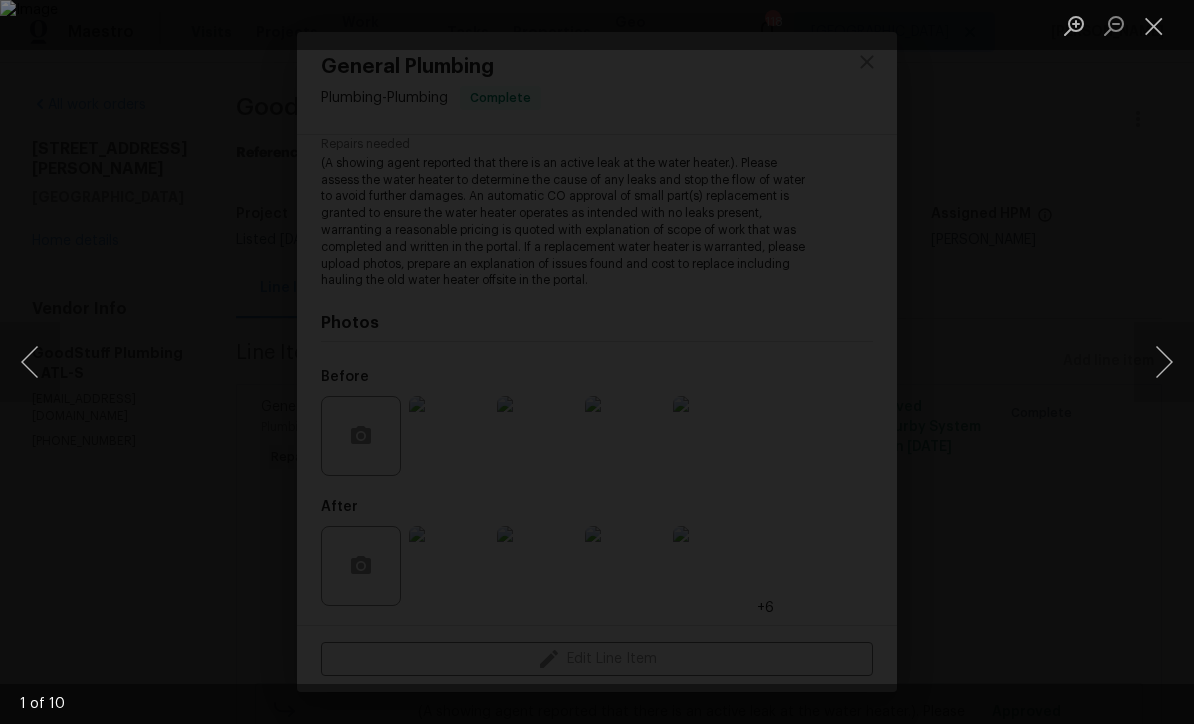 click at bounding box center [1154, 25] 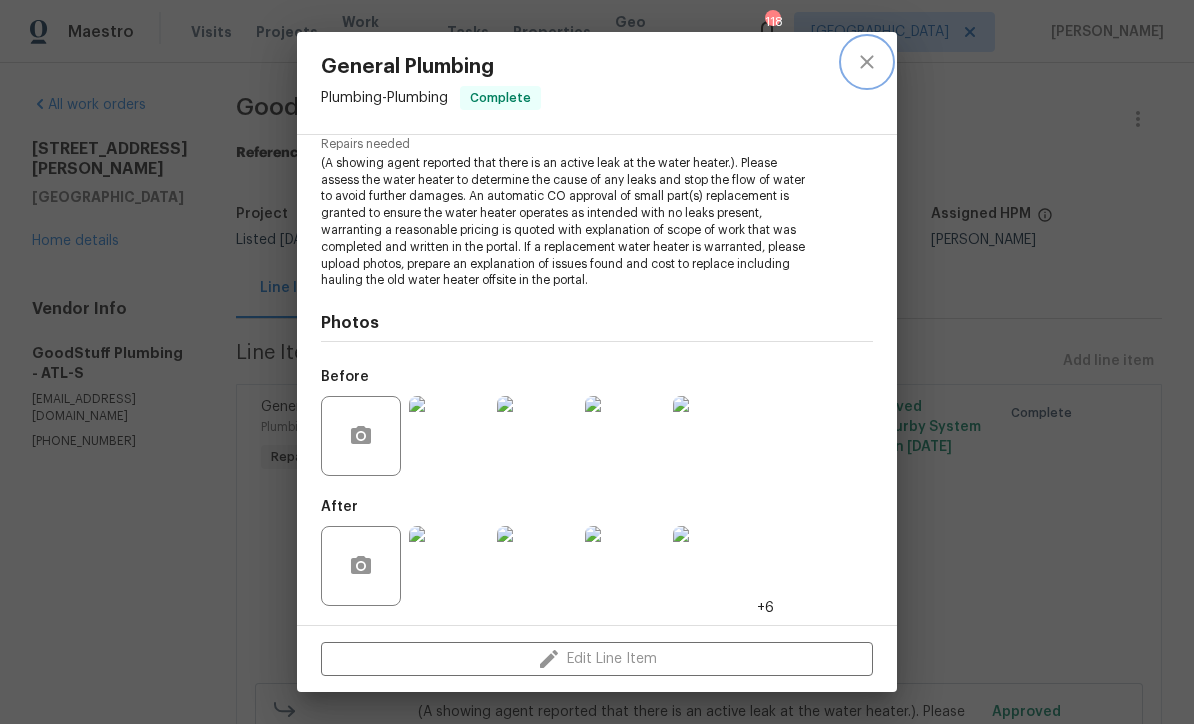 click 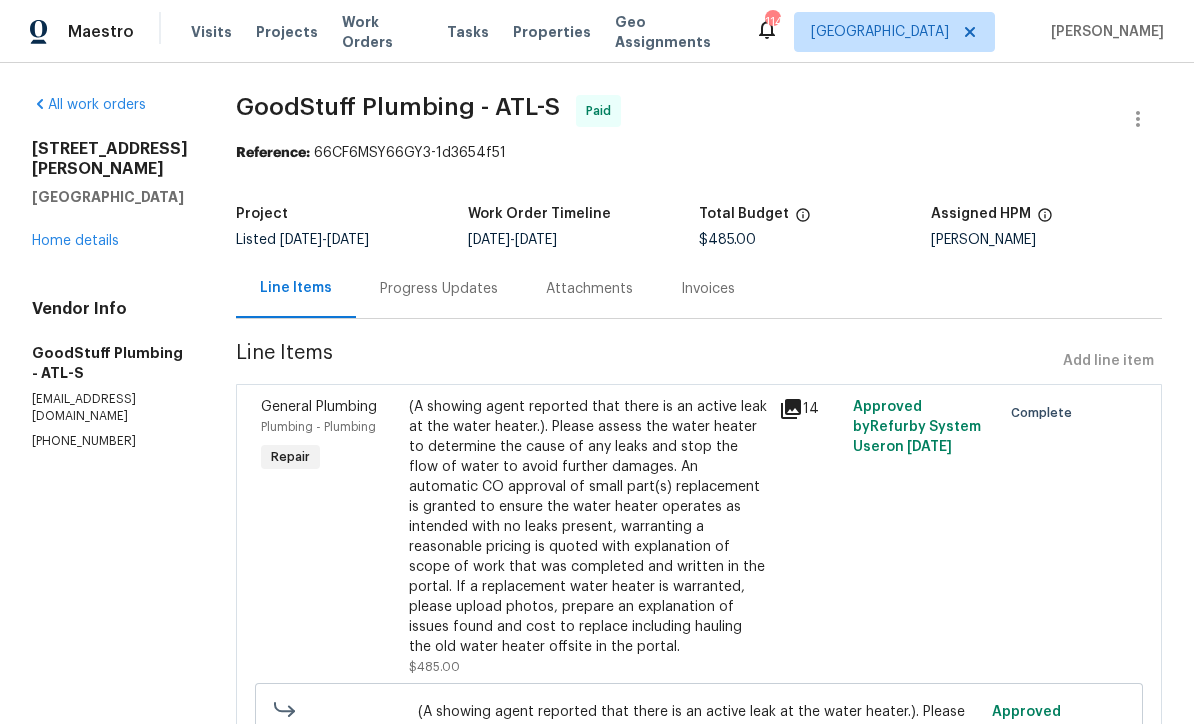 click on "Home details" at bounding box center [75, 241] 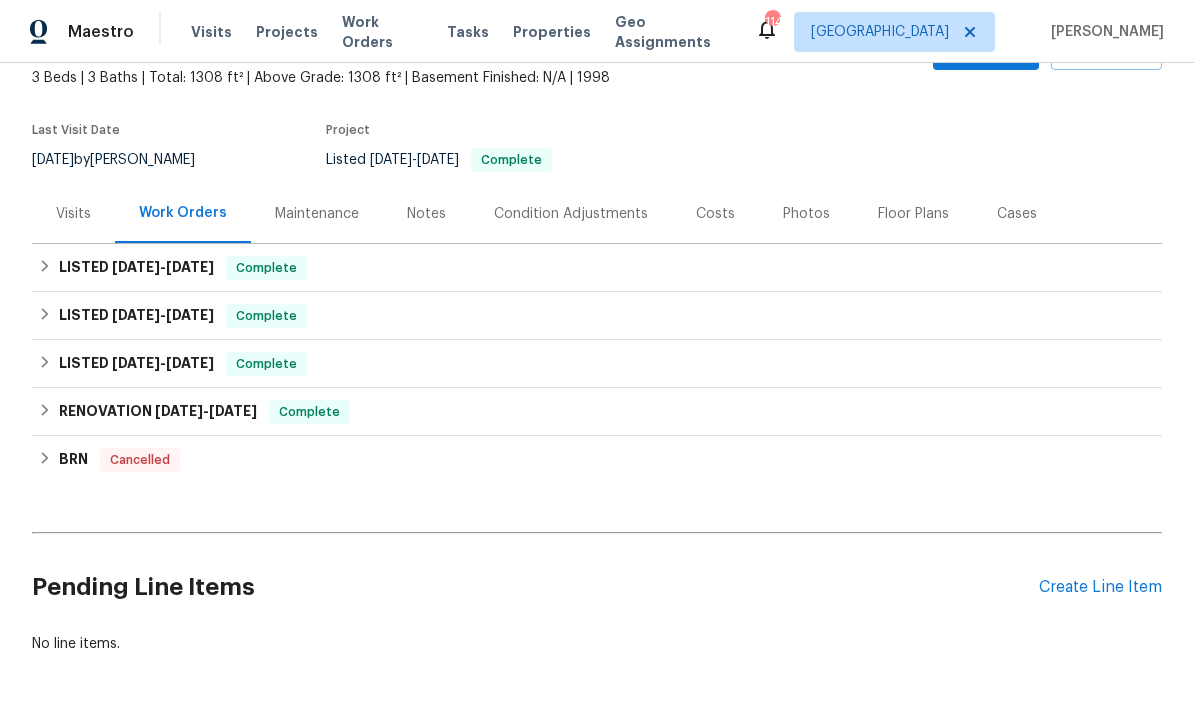 scroll, scrollTop: 118, scrollLeft: 0, axis: vertical 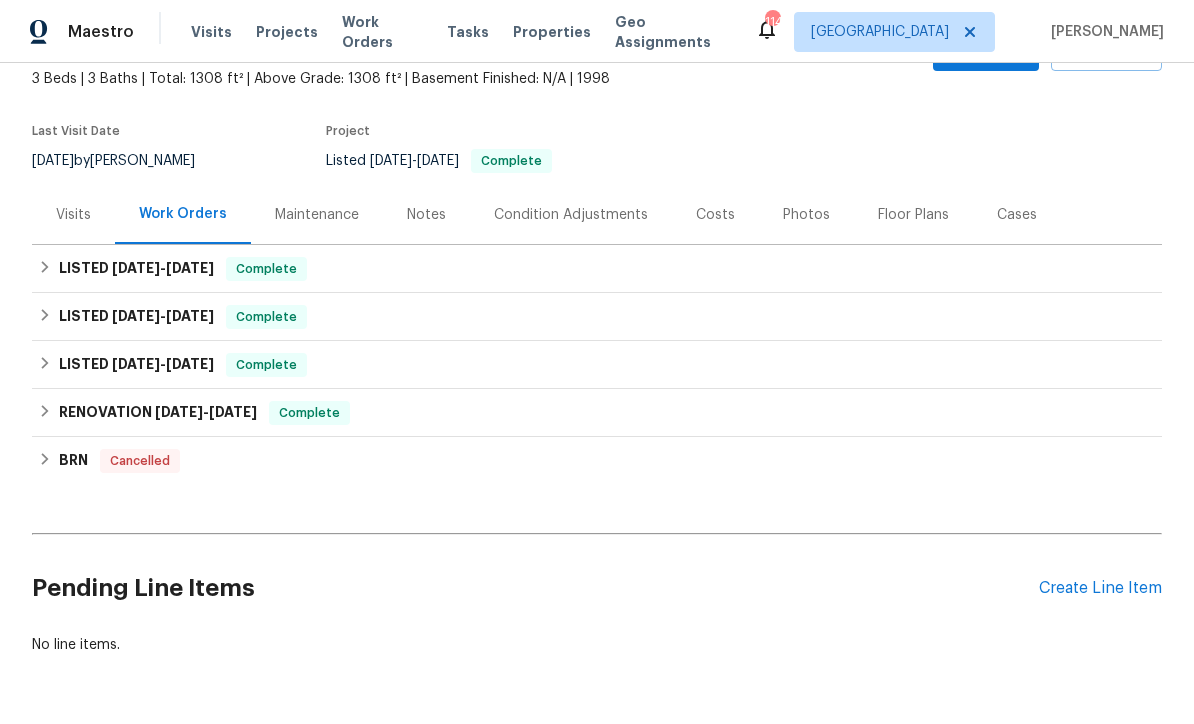 click on "Create Line Item" at bounding box center (1100, 588) 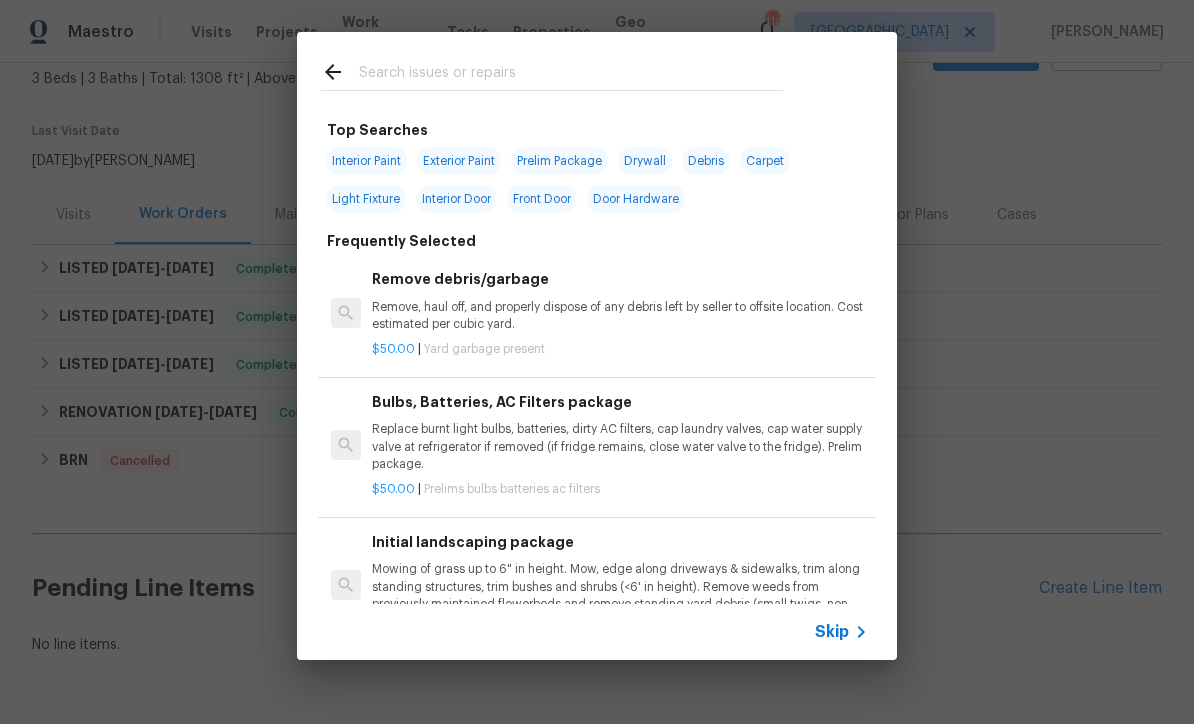 click on "Skip" at bounding box center (832, 632) 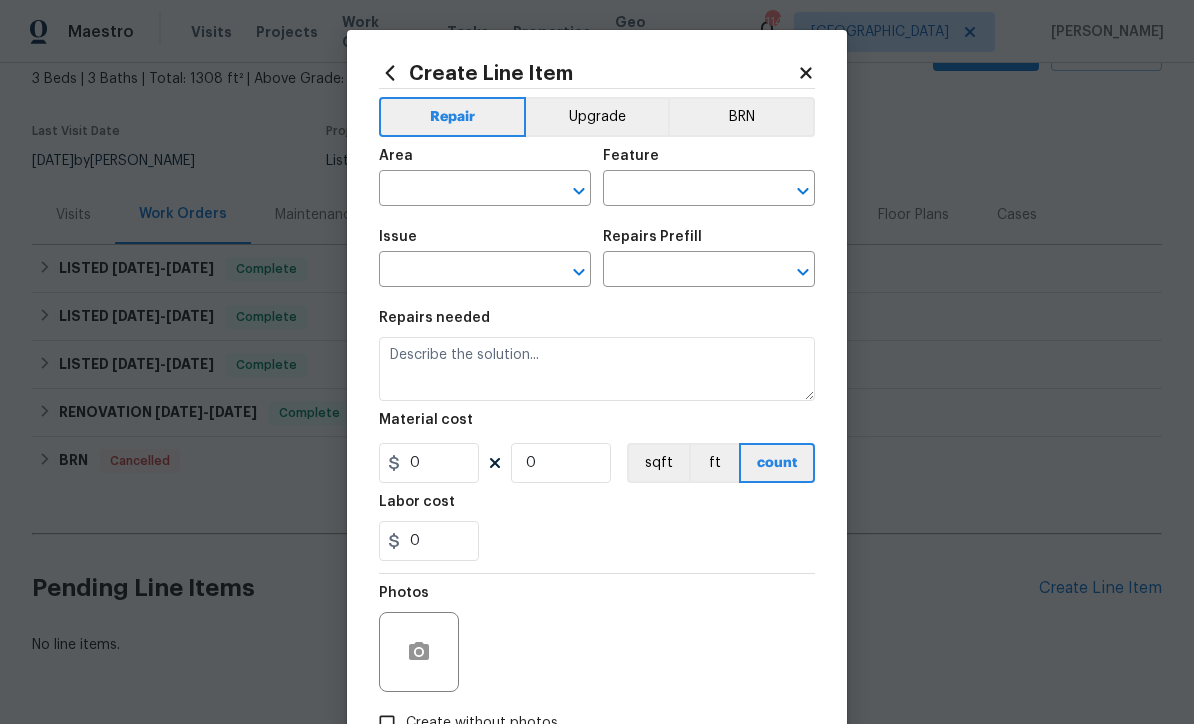 click at bounding box center (457, 190) 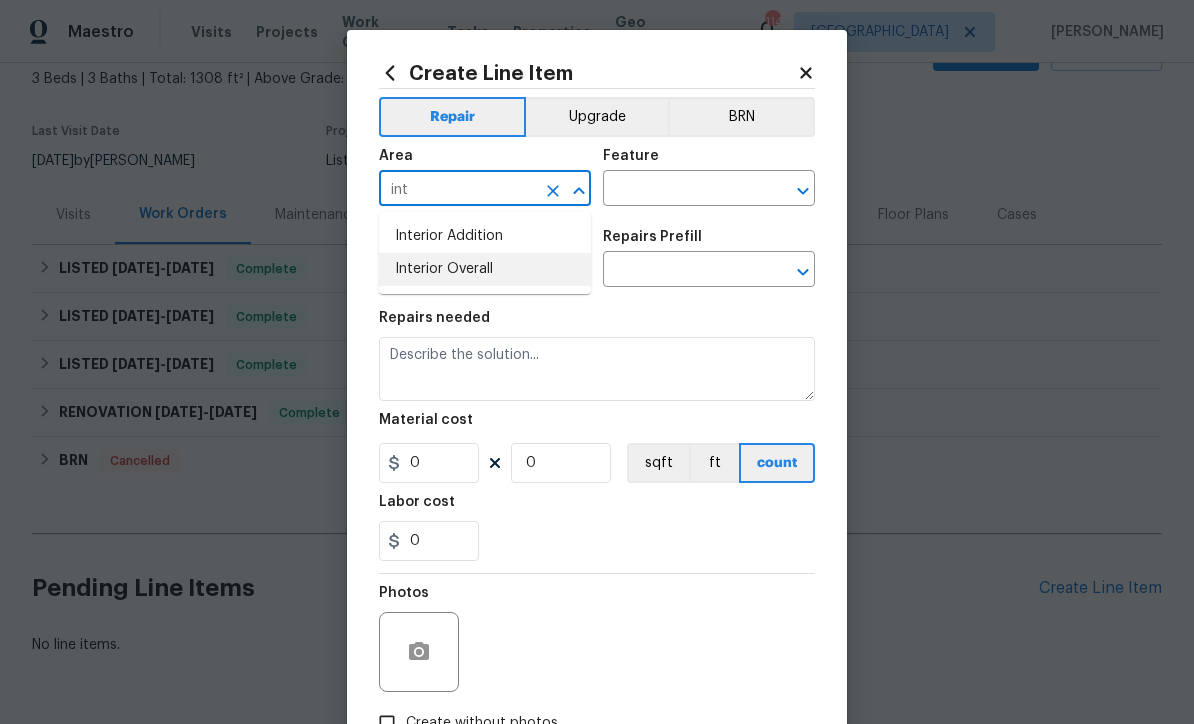 click on "Interior Overall" at bounding box center (485, 269) 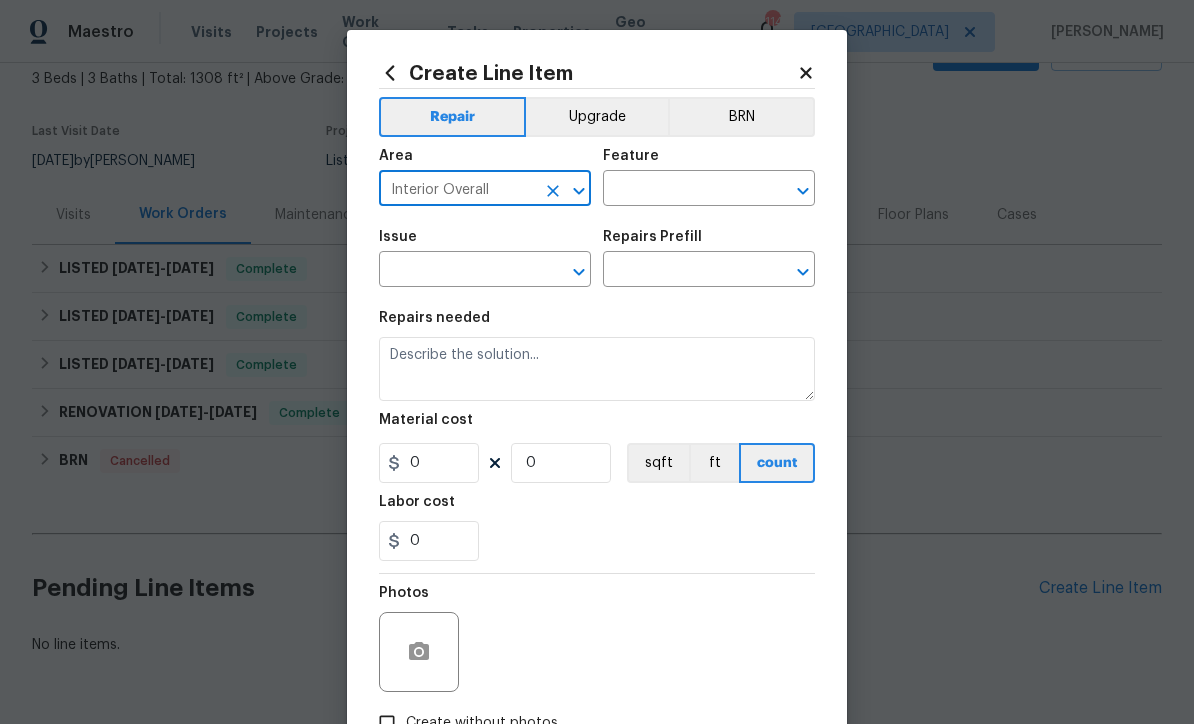 click at bounding box center (681, 190) 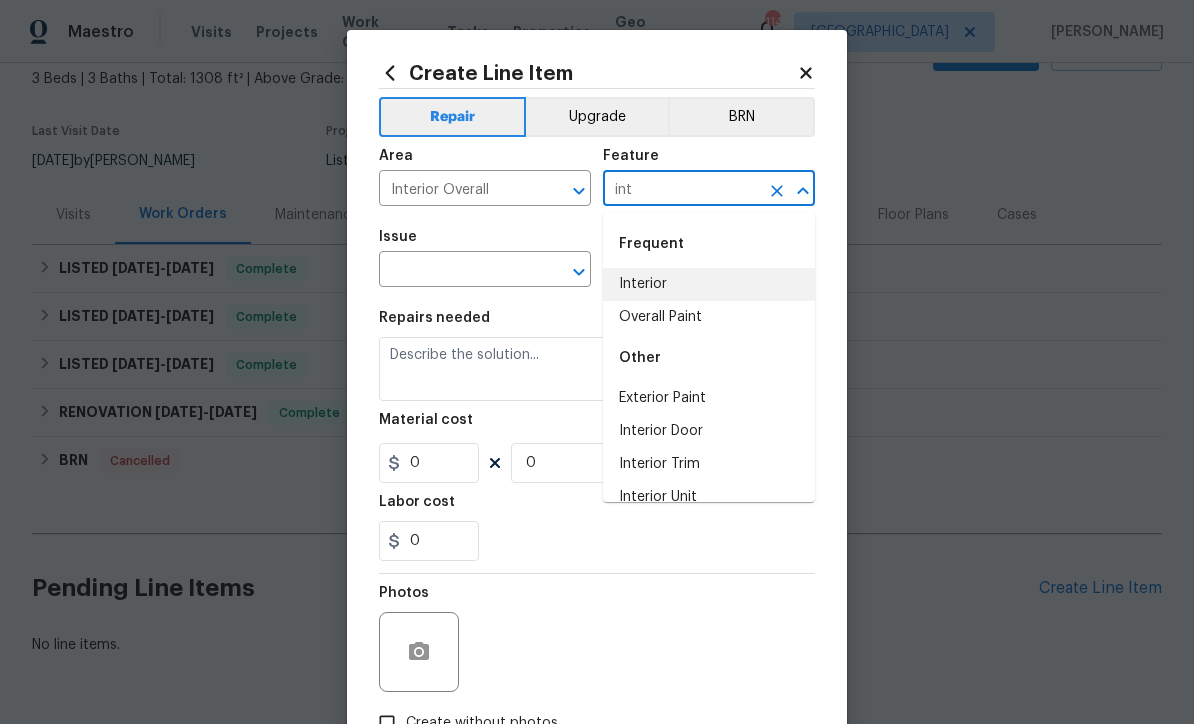 click on "Interior" at bounding box center [709, 284] 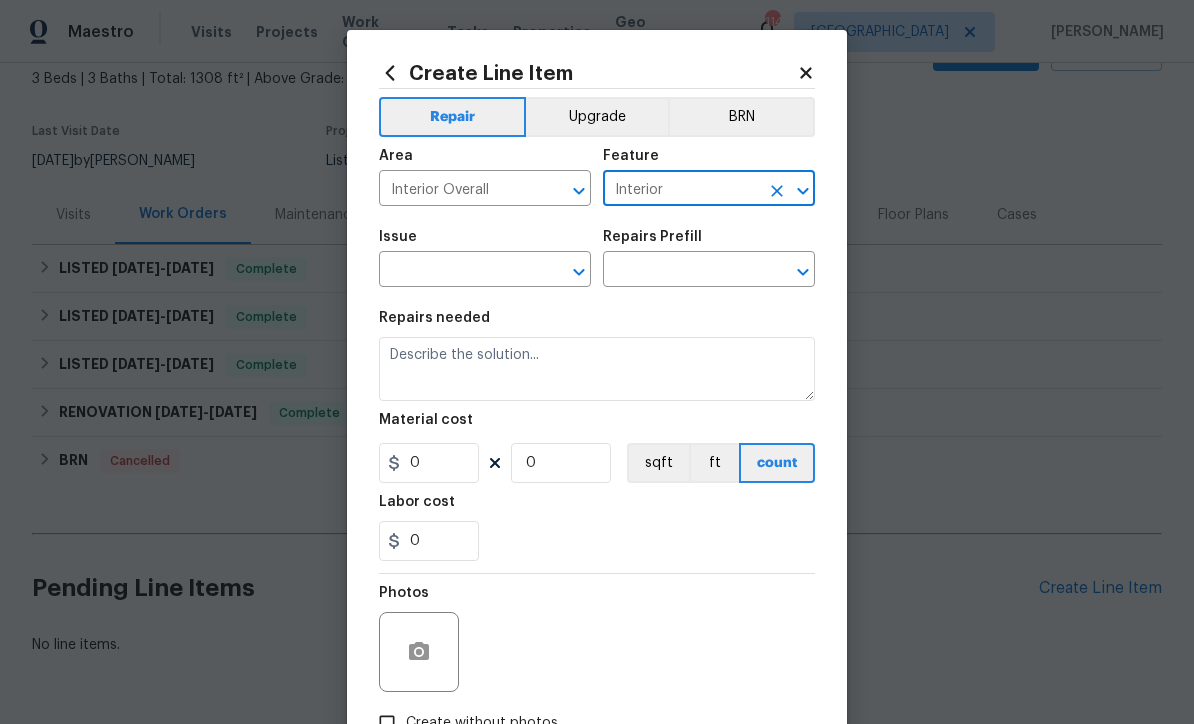 click at bounding box center (457, 271) 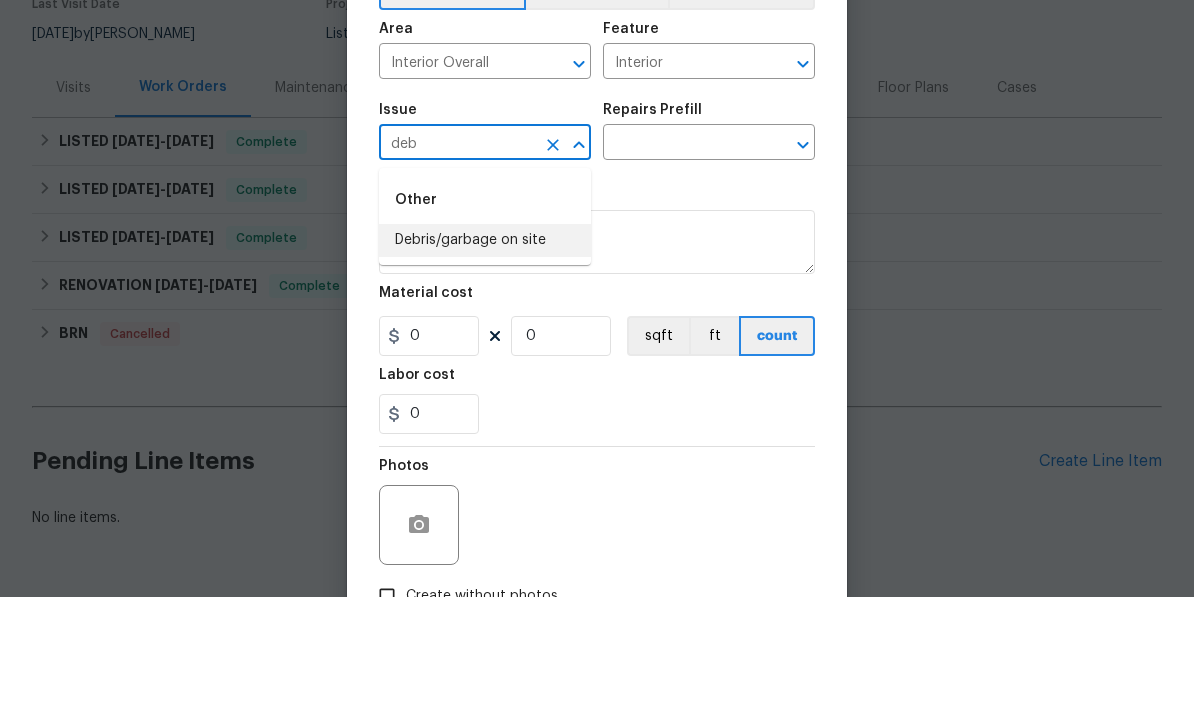 click on "Debris/garbage on site" at bounding box center (485, 367) 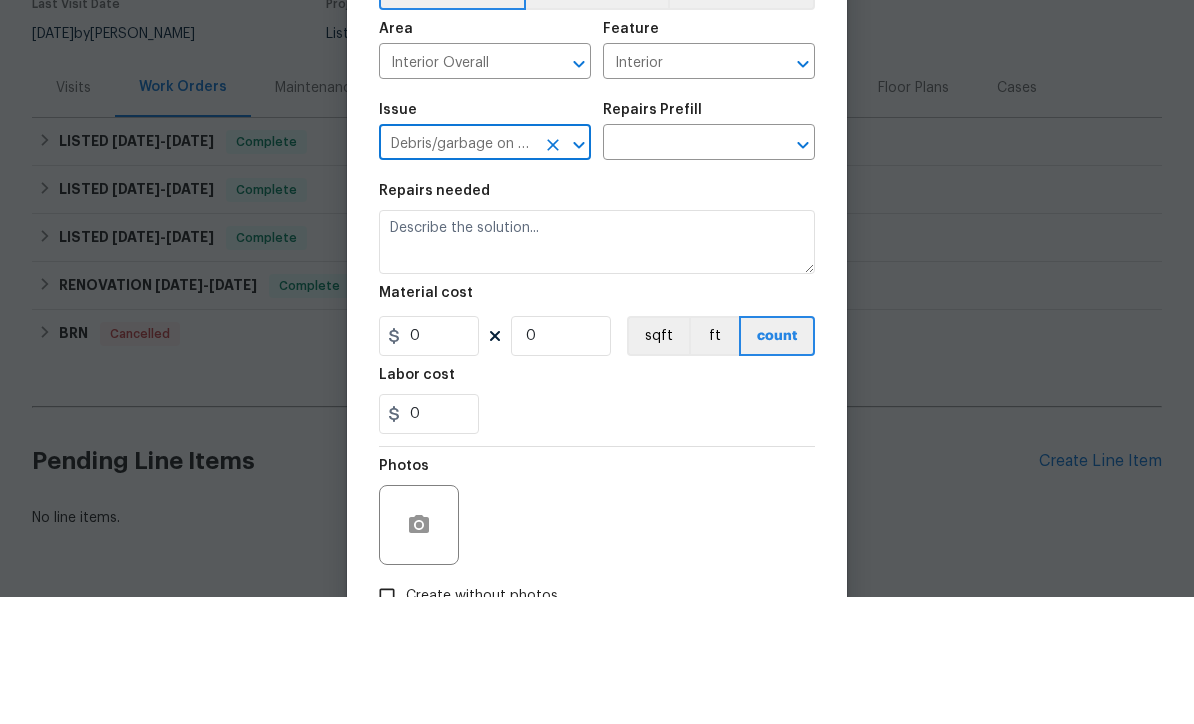 click at bounding box center [681, 271] 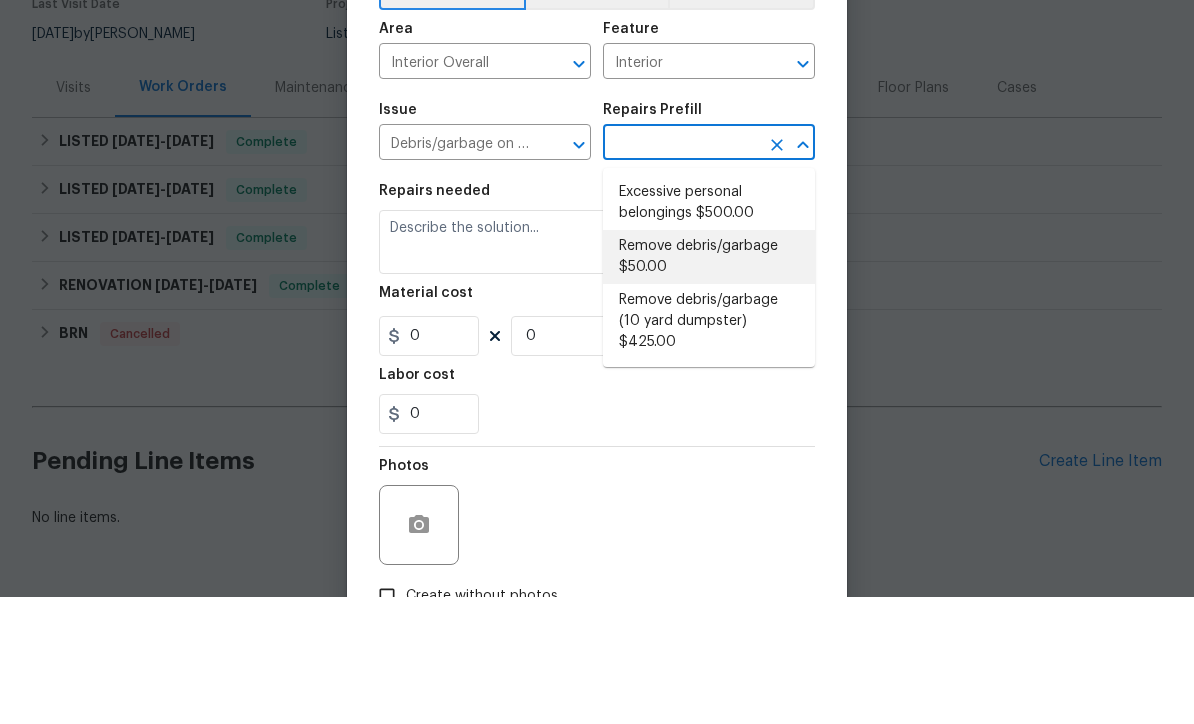 click on "Remove debris/garbage $50.00" at bounding box center [709, 384] 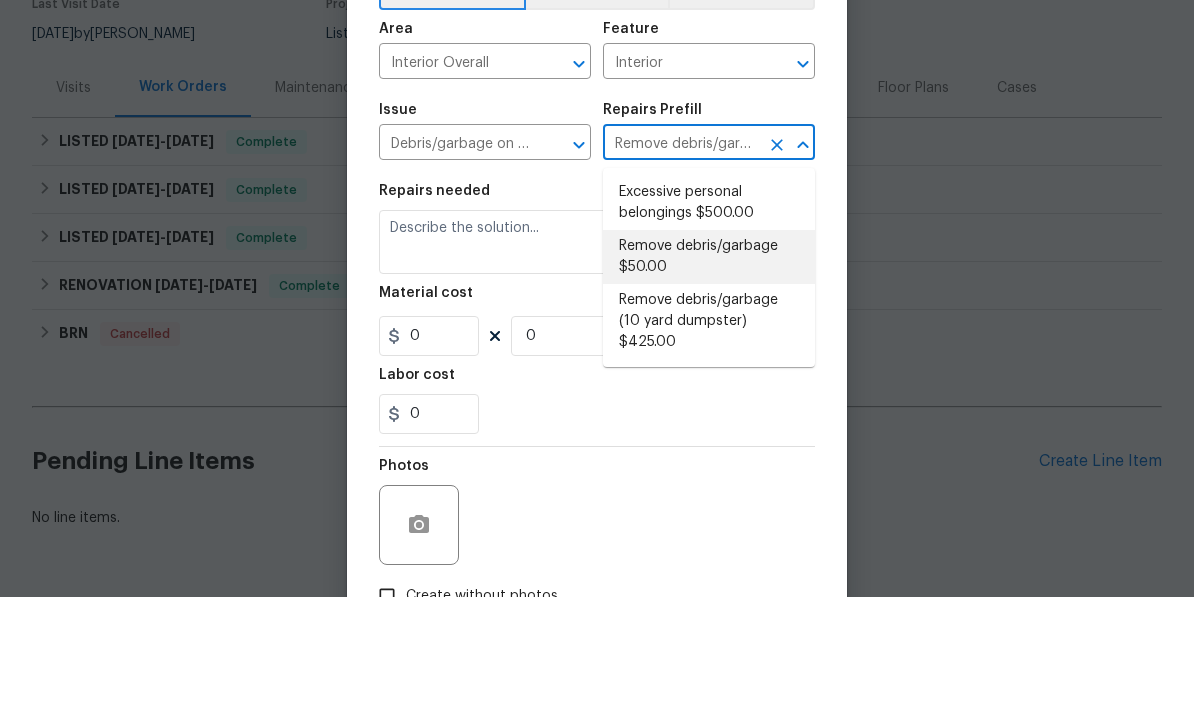 type on "Remove, haul off, and properly dispose of any debris left by seller to offsite location. Cost estimated per cubic yard." 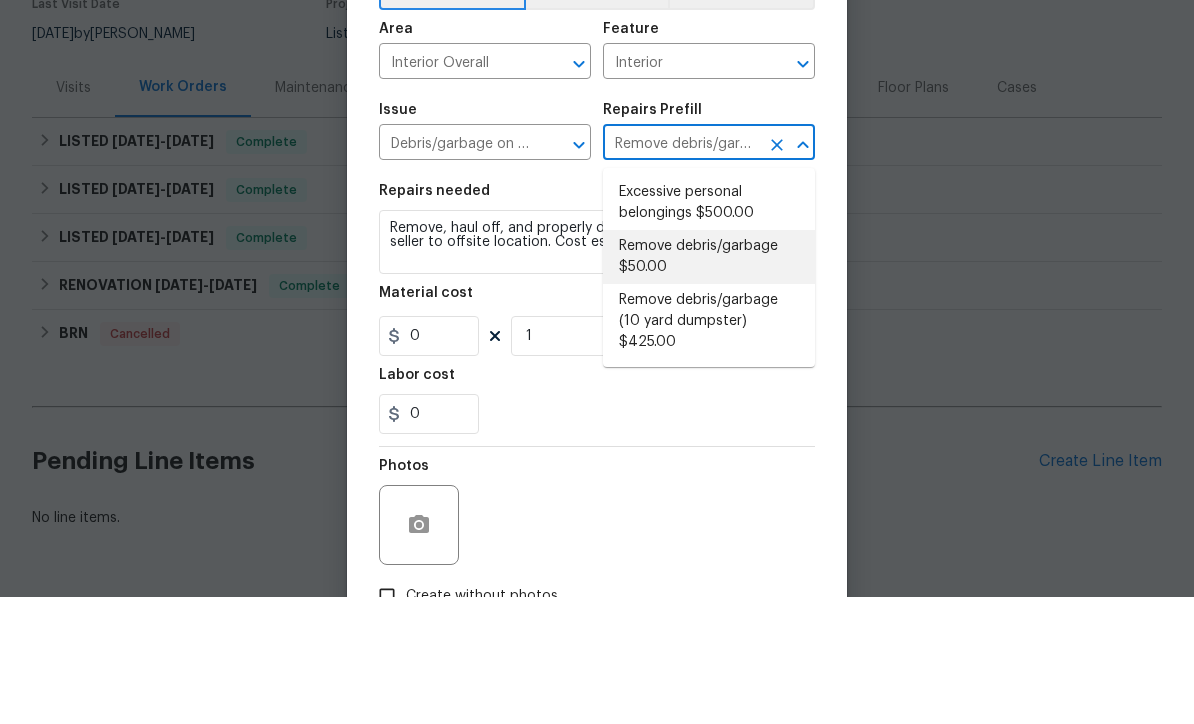 type on "50" 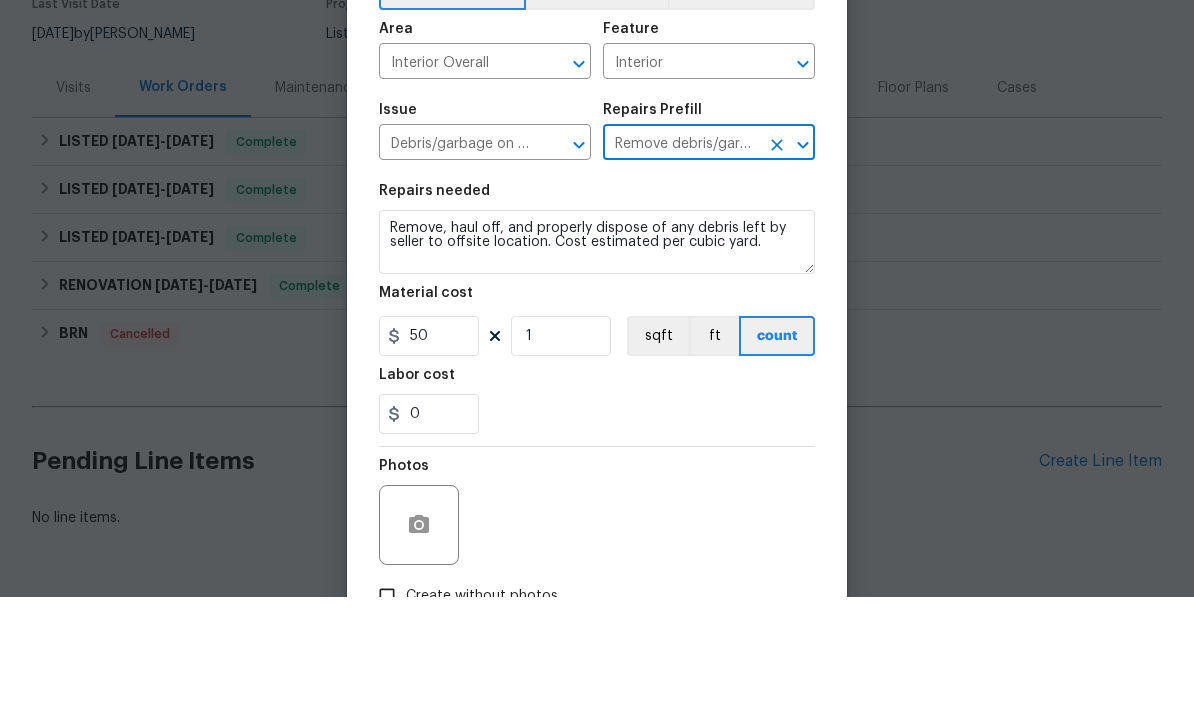scroll, scrollTop: 66, scrollLeft: 0, axis: vertical 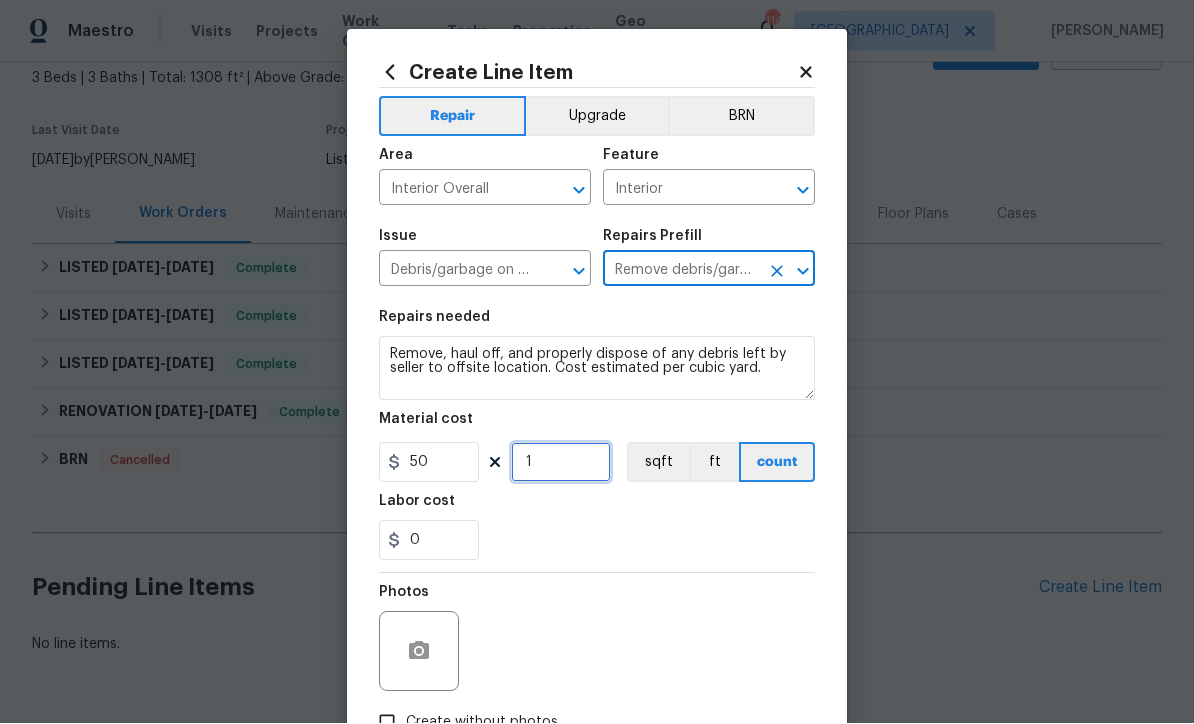 click on "1" at bounding box center [561, 463] 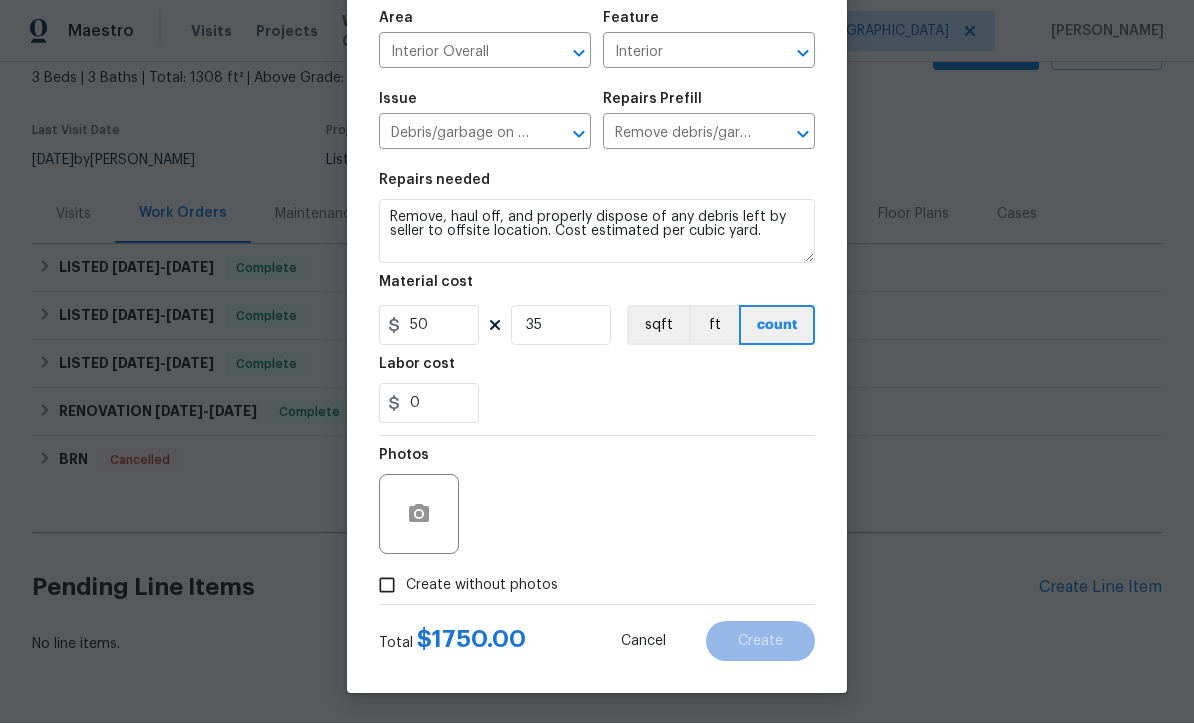 scroll, scrollTop: 141, scrollLeft: 0, axis: vertical 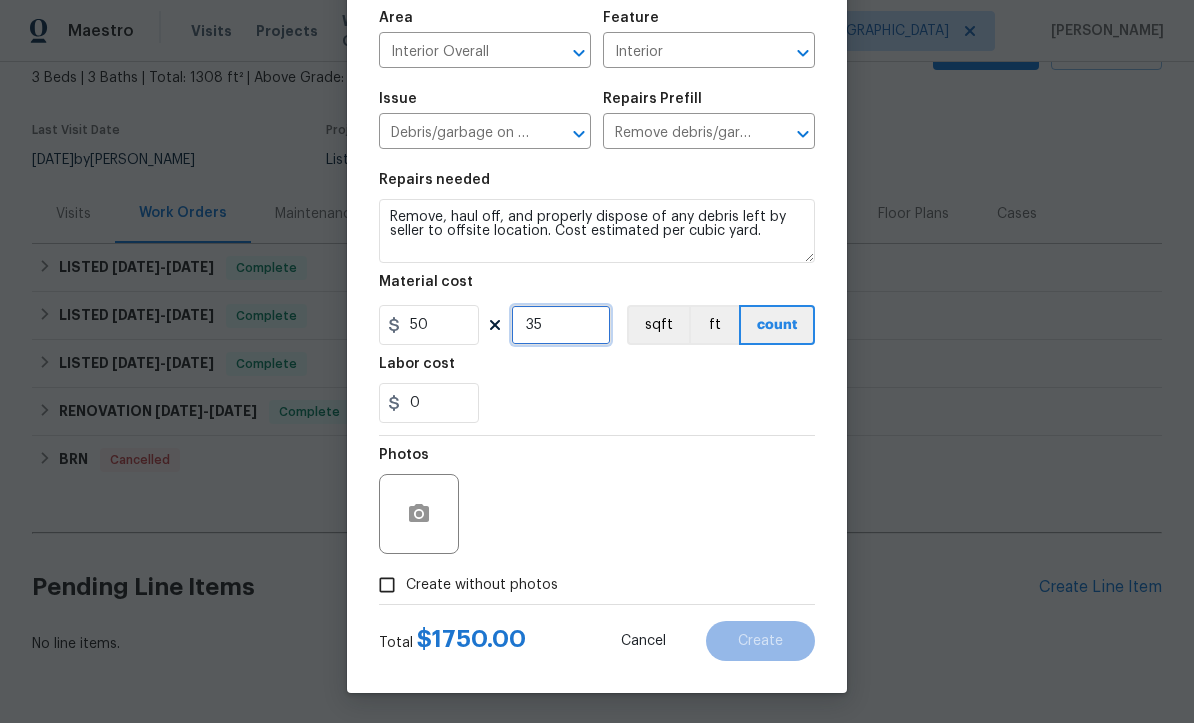 click on "35" at bounding box center (561, 326) 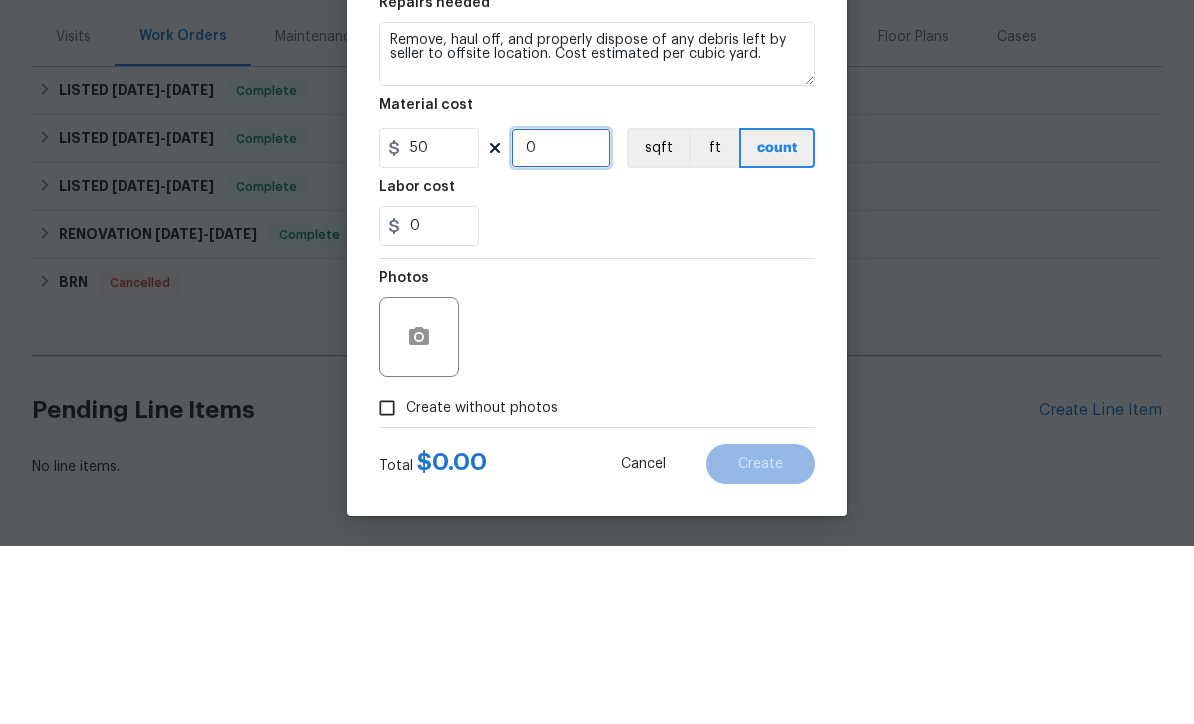 type on "1" 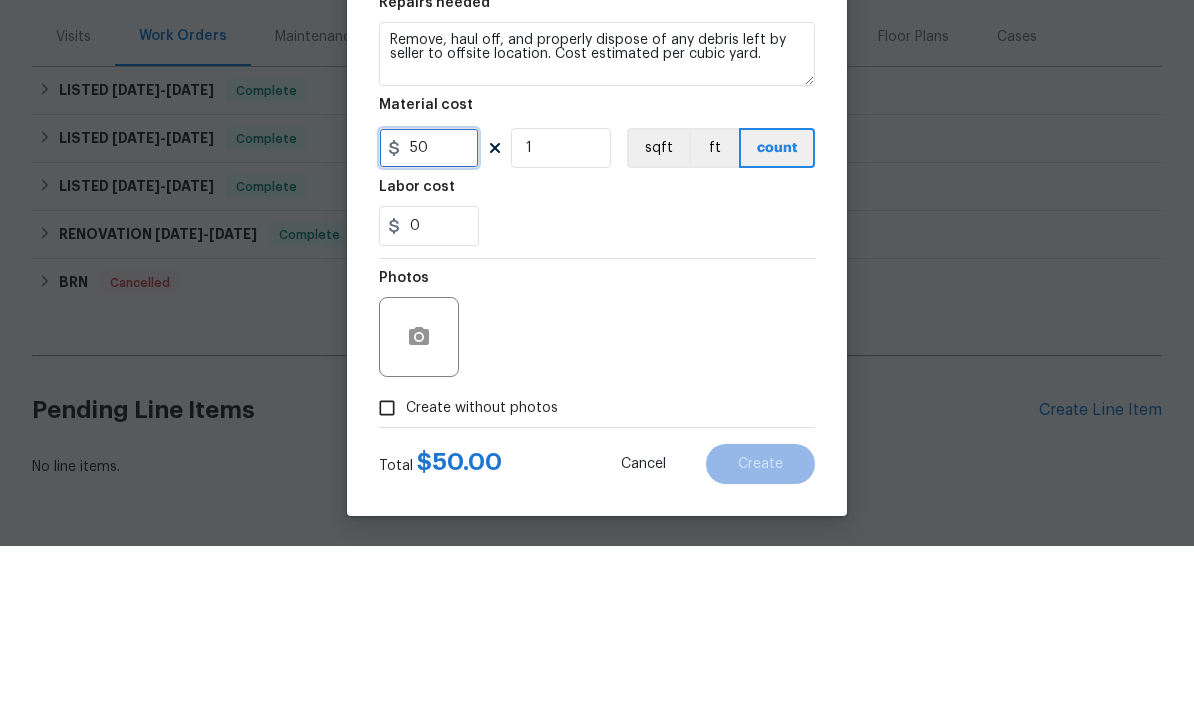 click on "50" at bounding box center [429, 326] 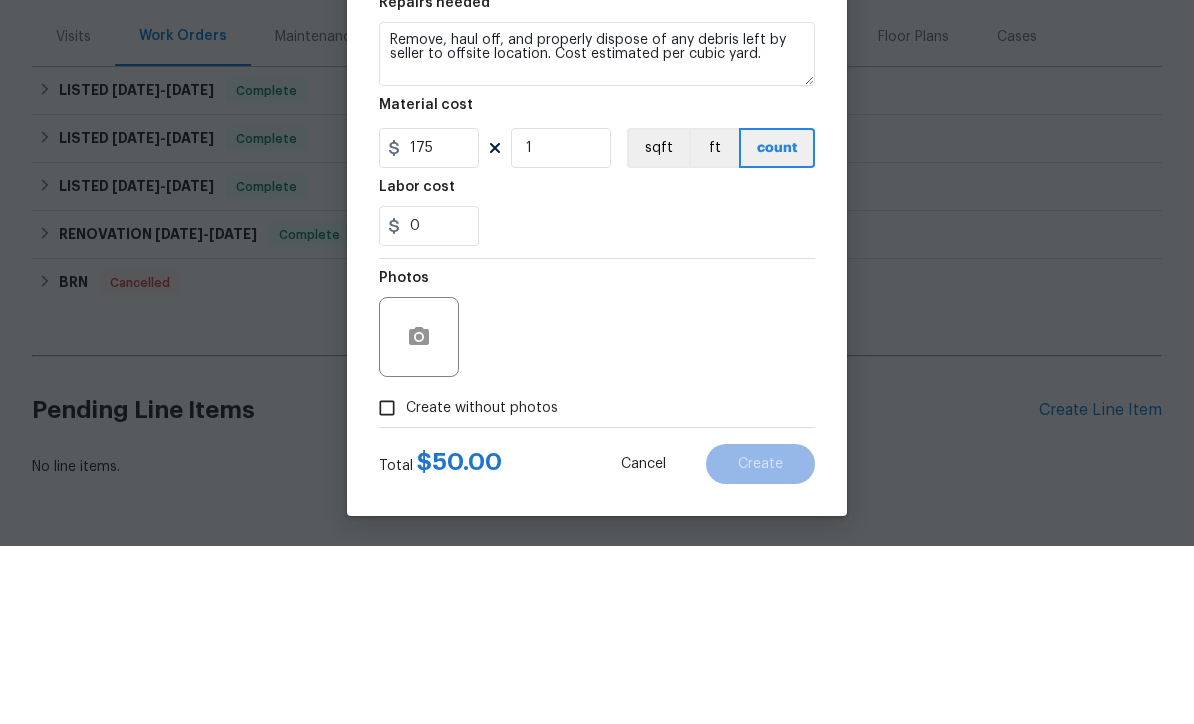 click on "0" at bounding box center (597, 404) 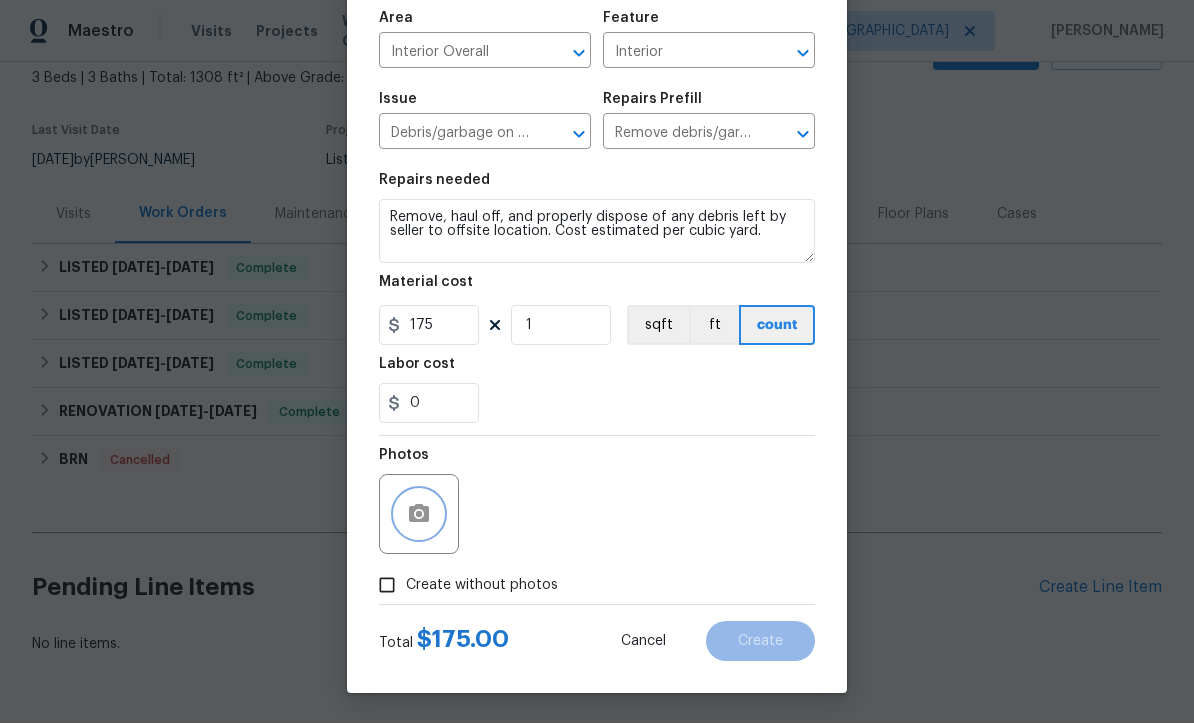 click at bounding box center (419, 515) 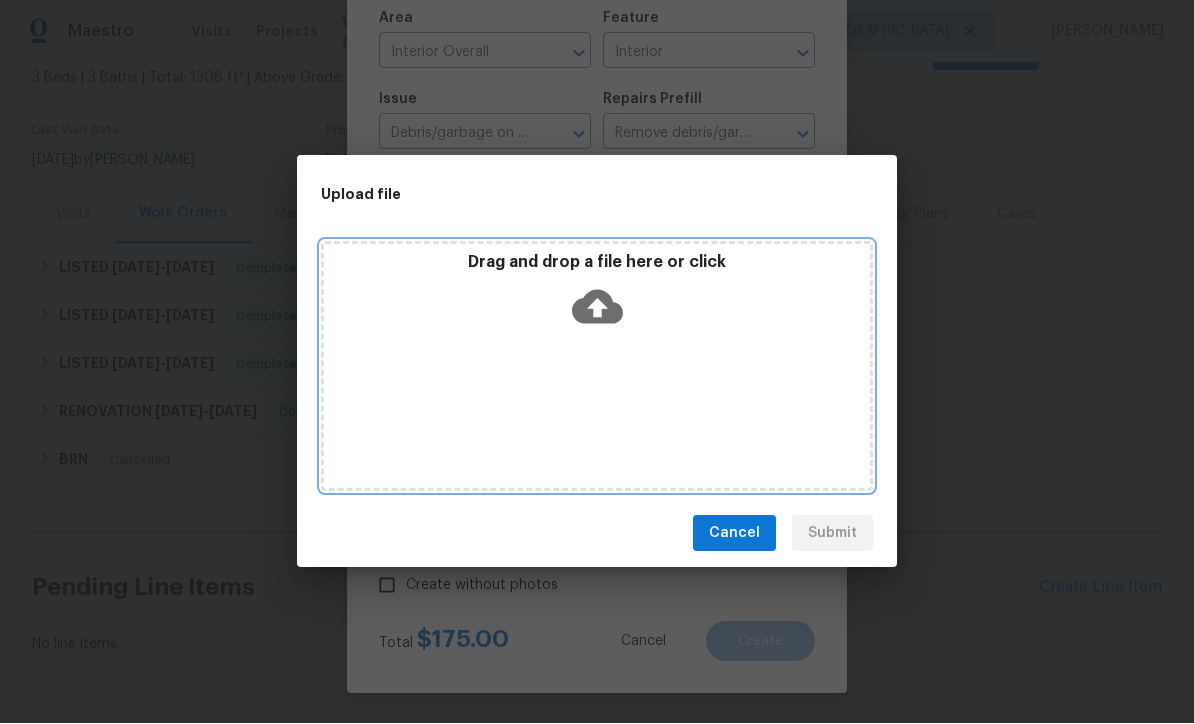 click 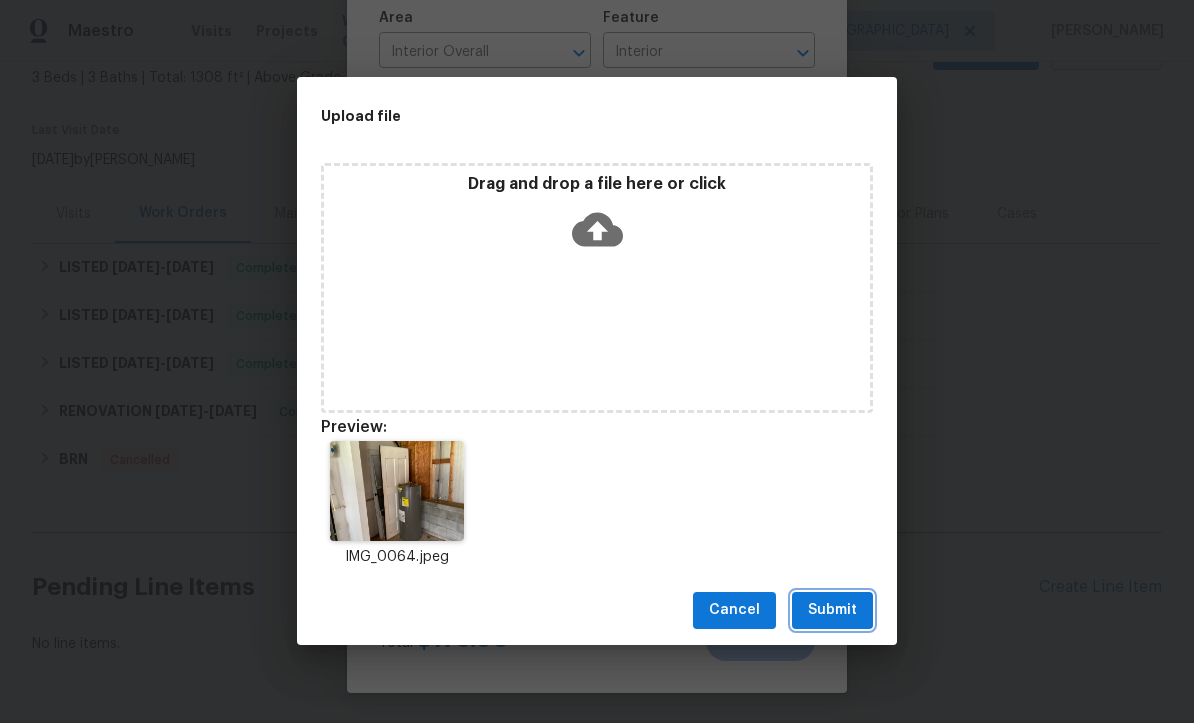 click on "Submit" at bounding box center [832, 611] 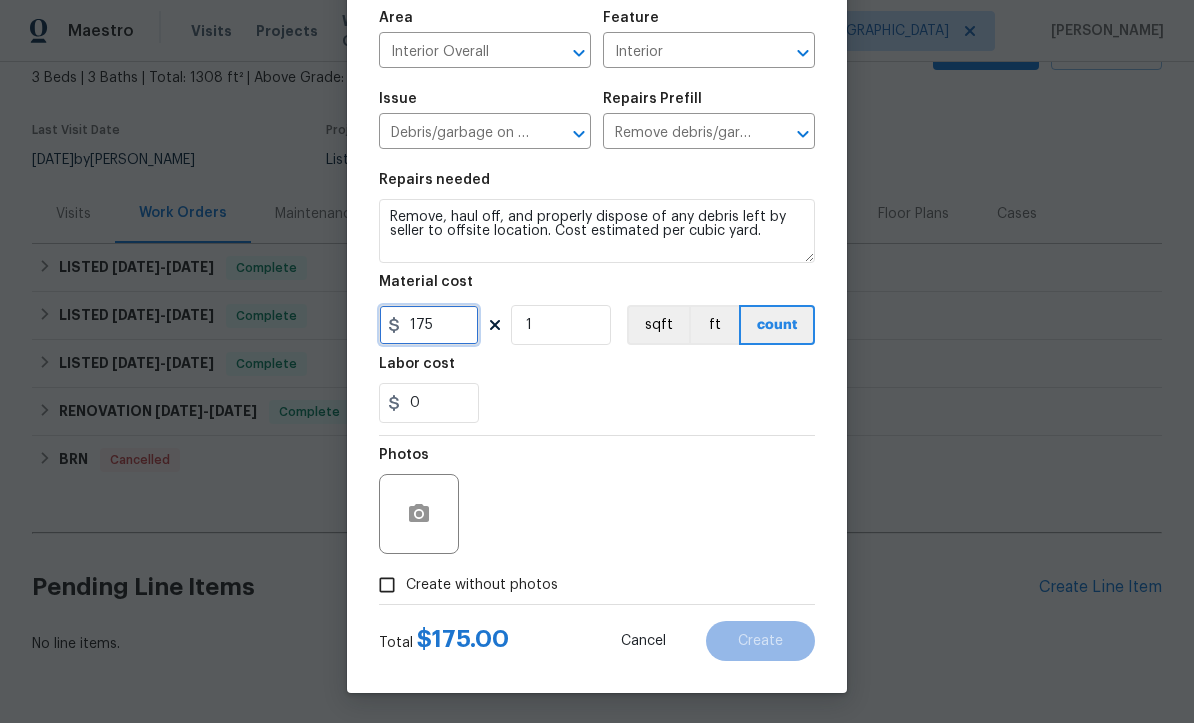 click on "175" at bounding box center [429, 326] 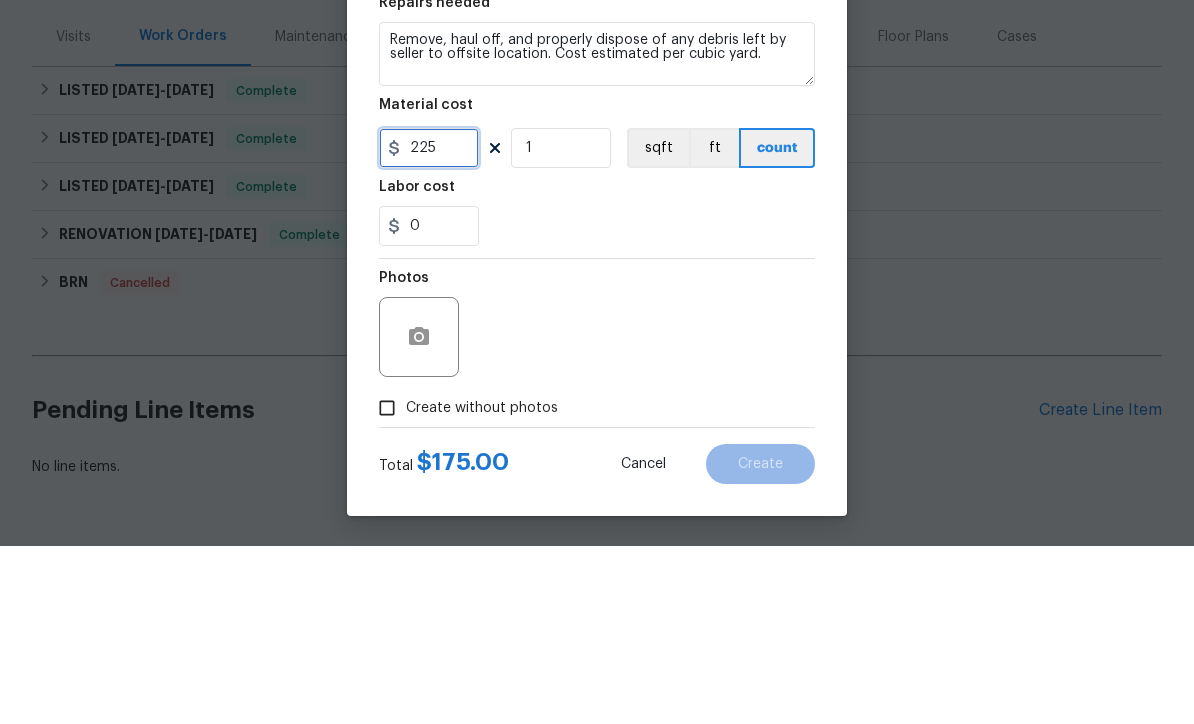 type on "225" 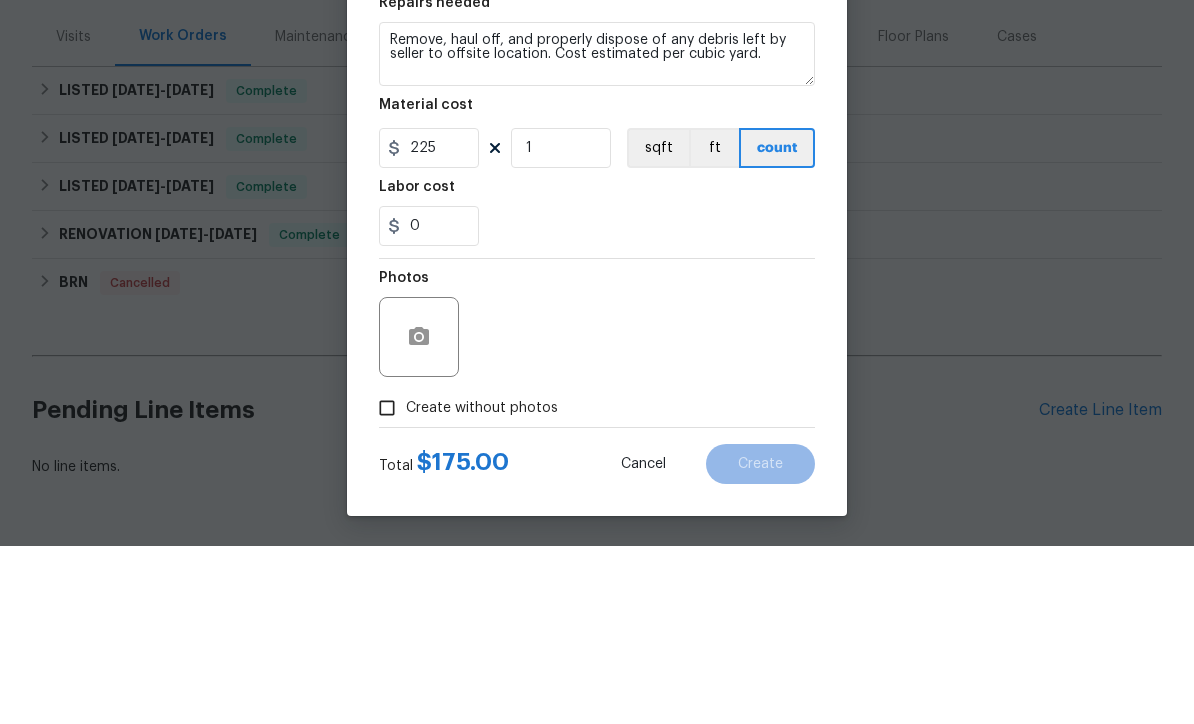 click on "0" at bounding box center (597, 404) 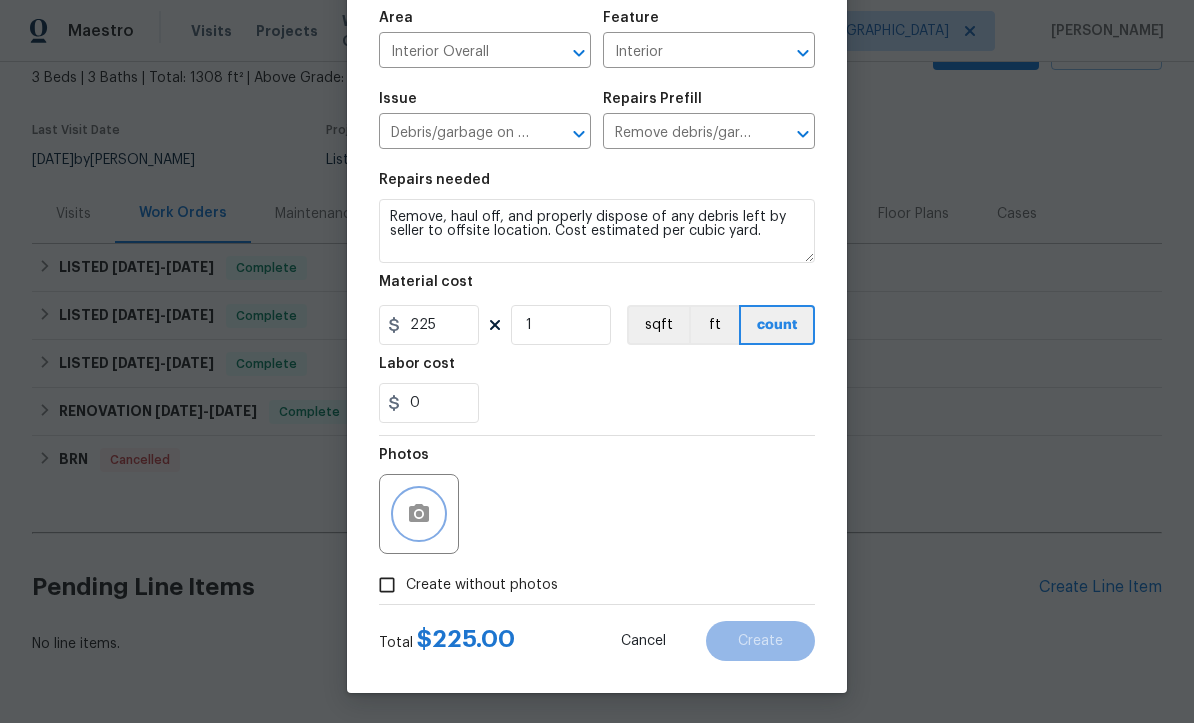 click at bounding box center (419, 515) 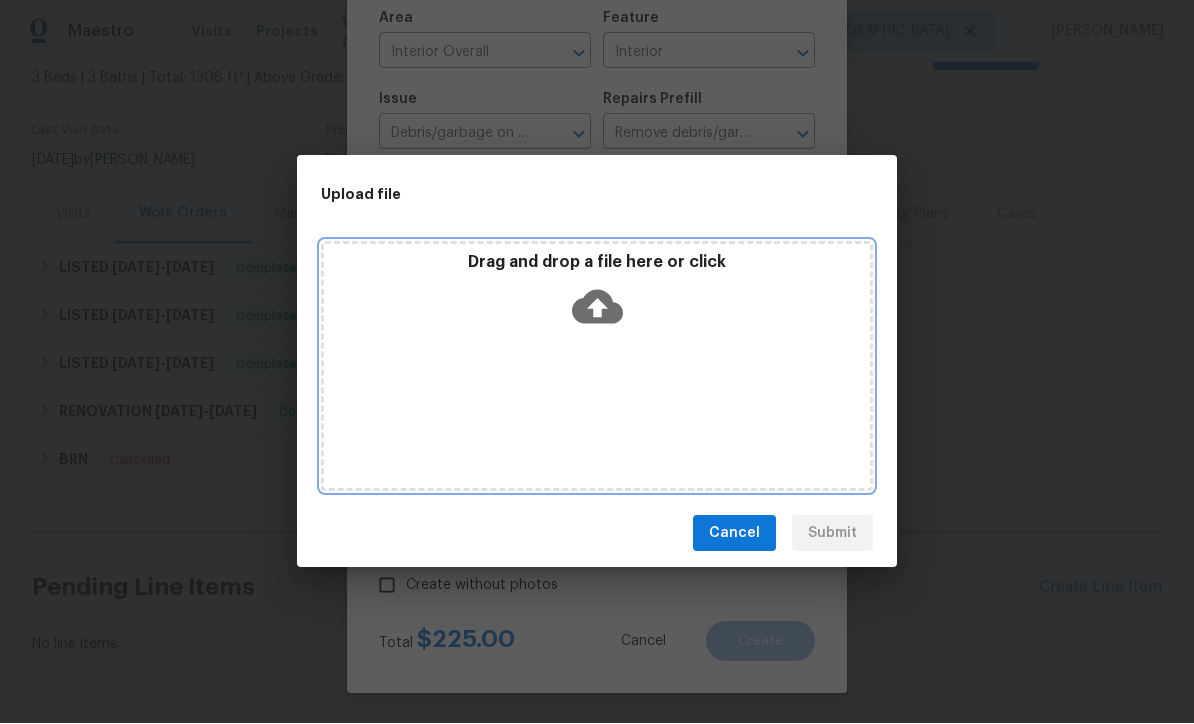 click 